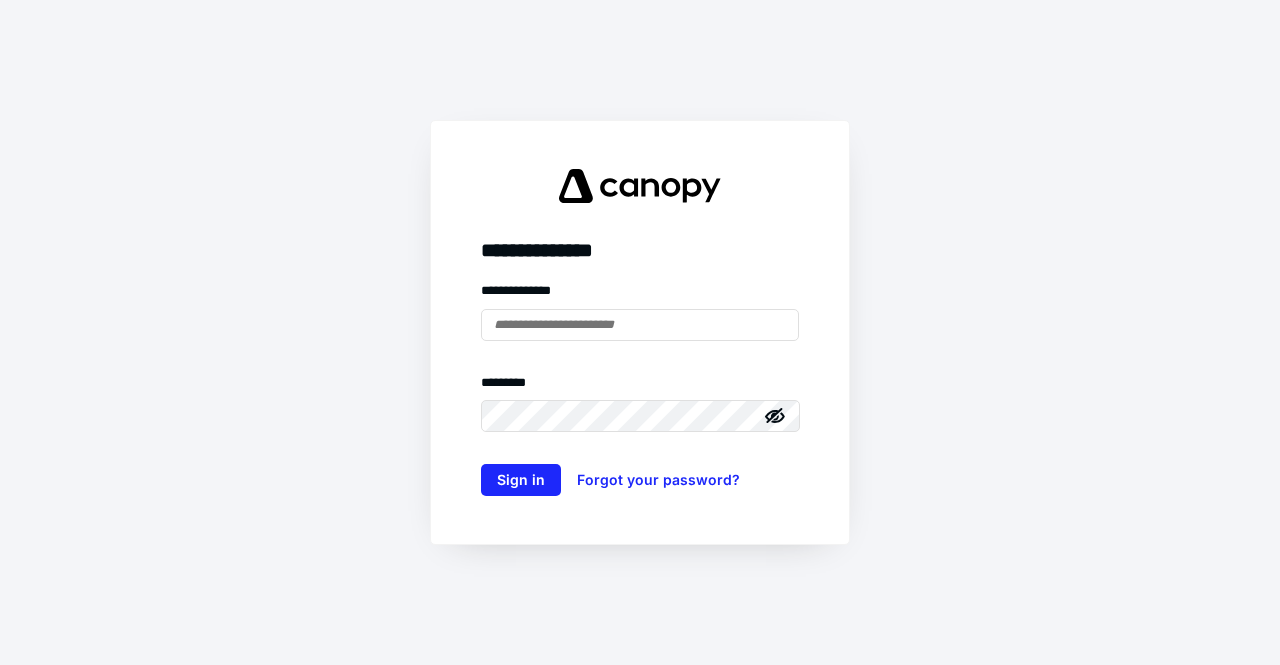 scroll, scrollTop: 0, scrollLeft: 0, axis: both 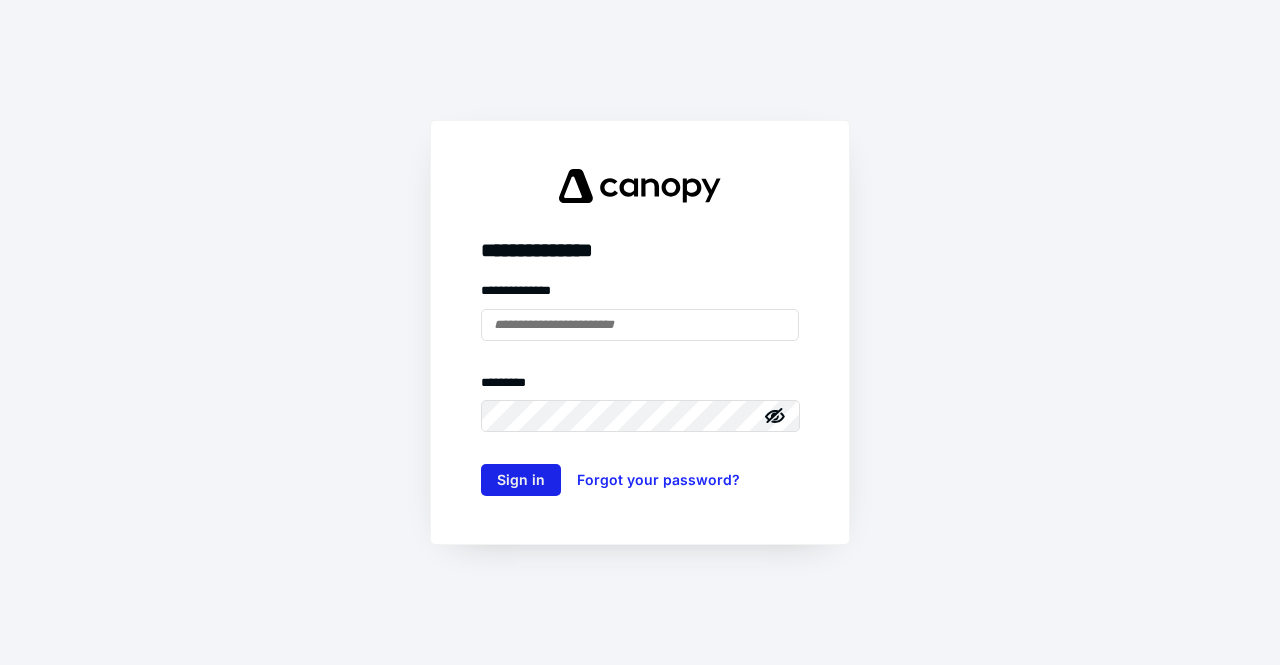 type on "**********" 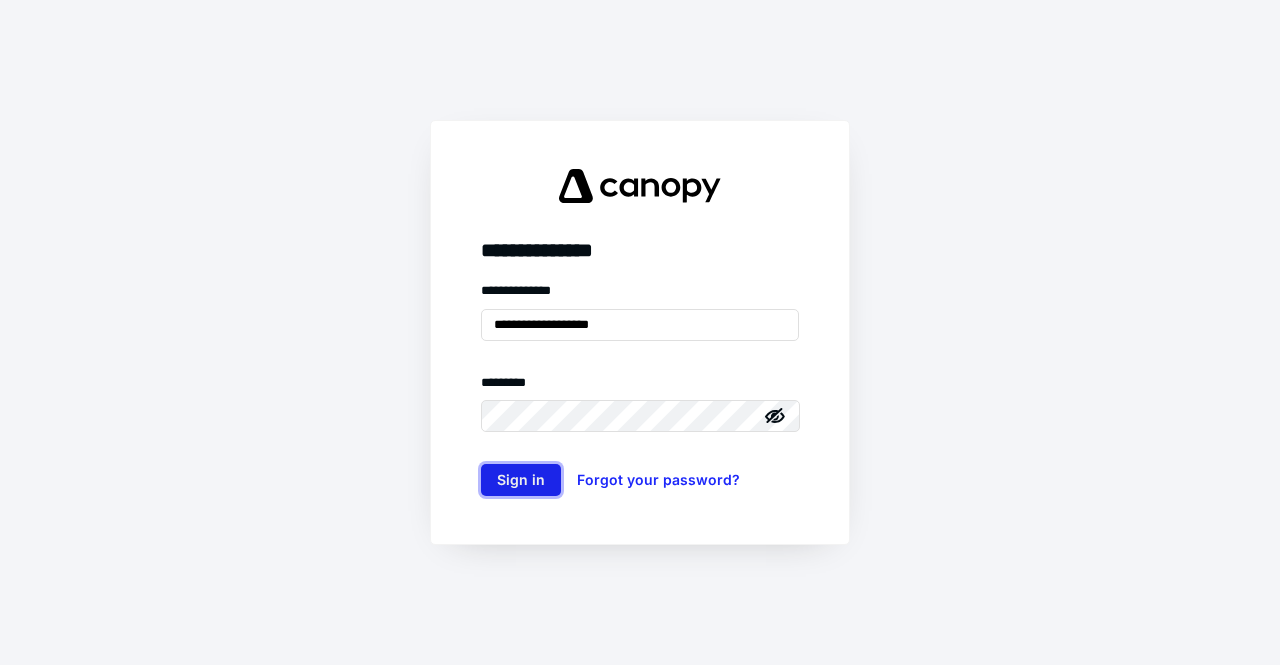 click on "Sign in" at bounding box center [521, 480] 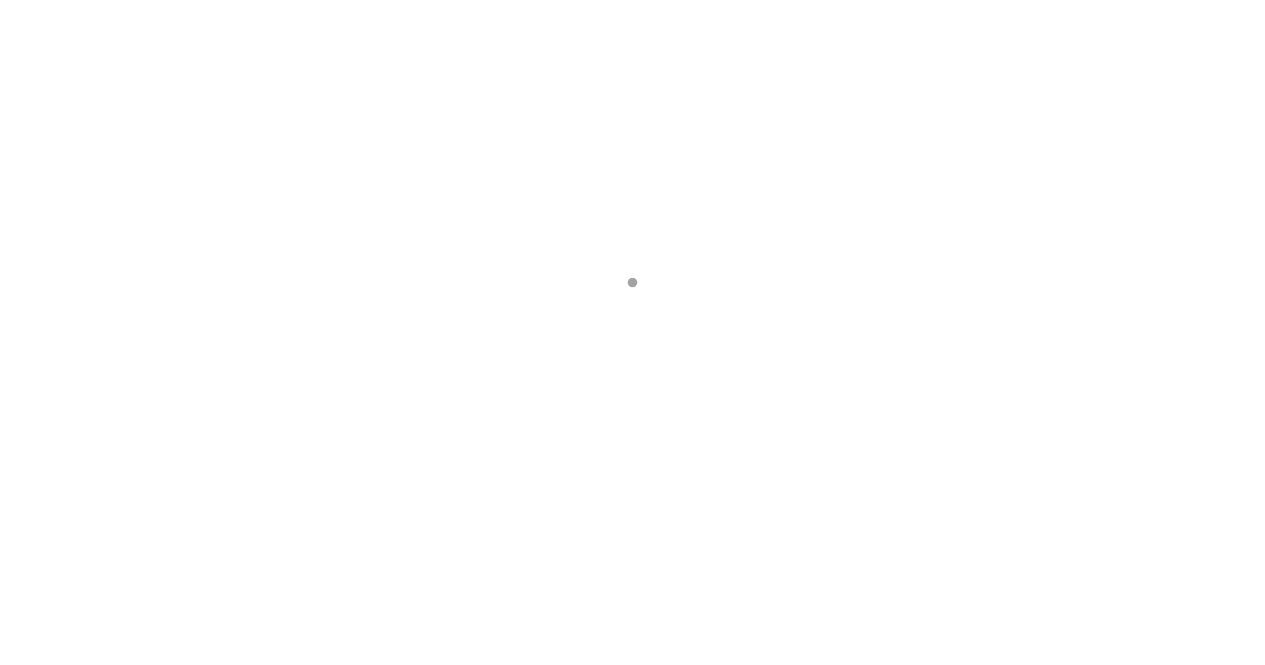scroll, scrollTop: 0, scrollLeft: 0, axis: both 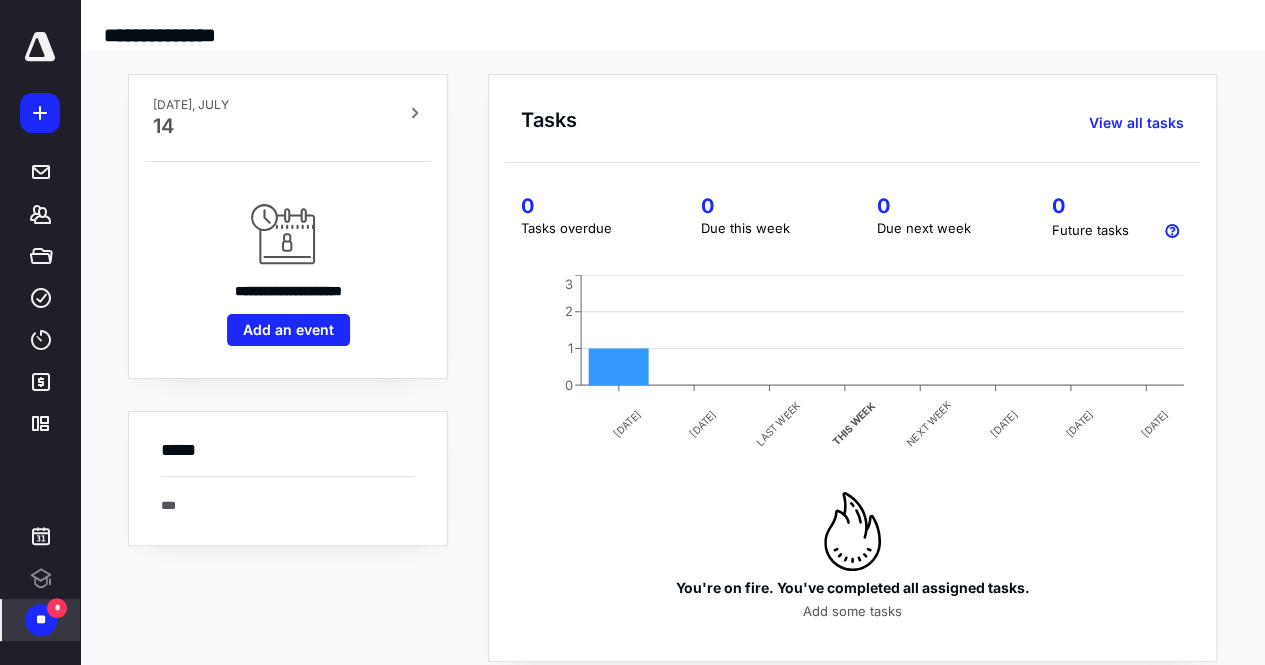 click on "**" at bounding box center (41, 620) 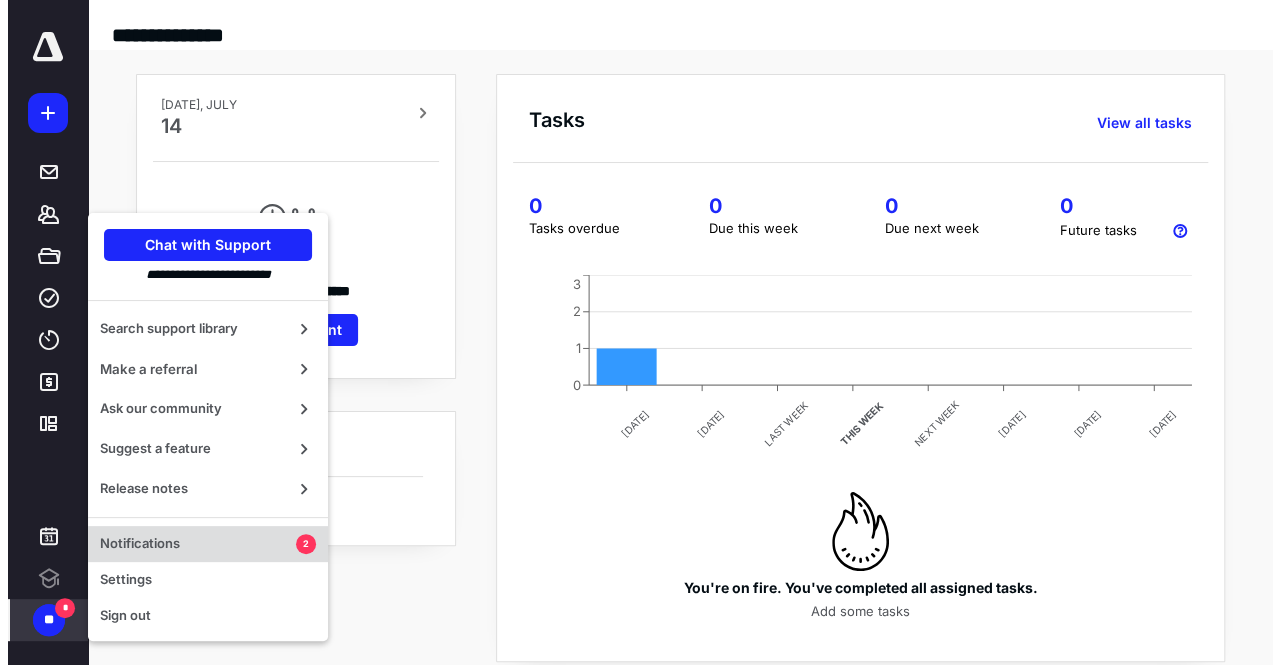 scroll, scrollTop: 0, scrollLeft: 0, axis: both 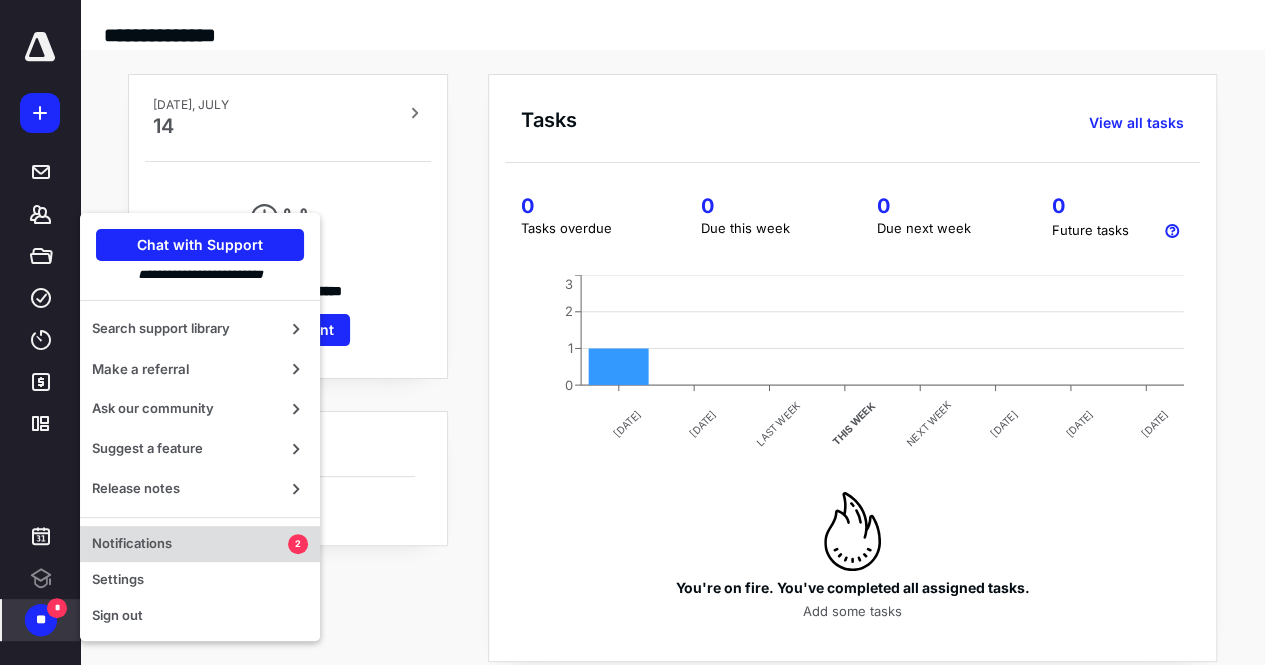 click on "Notifications 2" at bounding box center (200, 544) 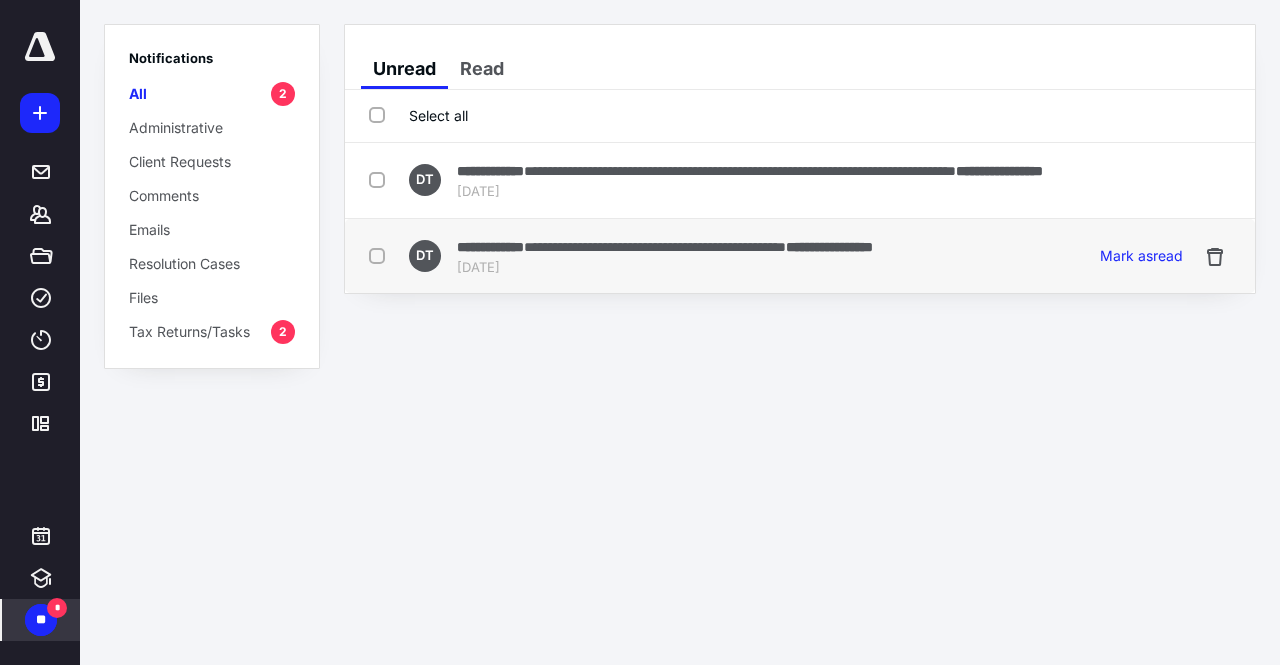 click on "[DATE]" at bounding box center [665, 268] 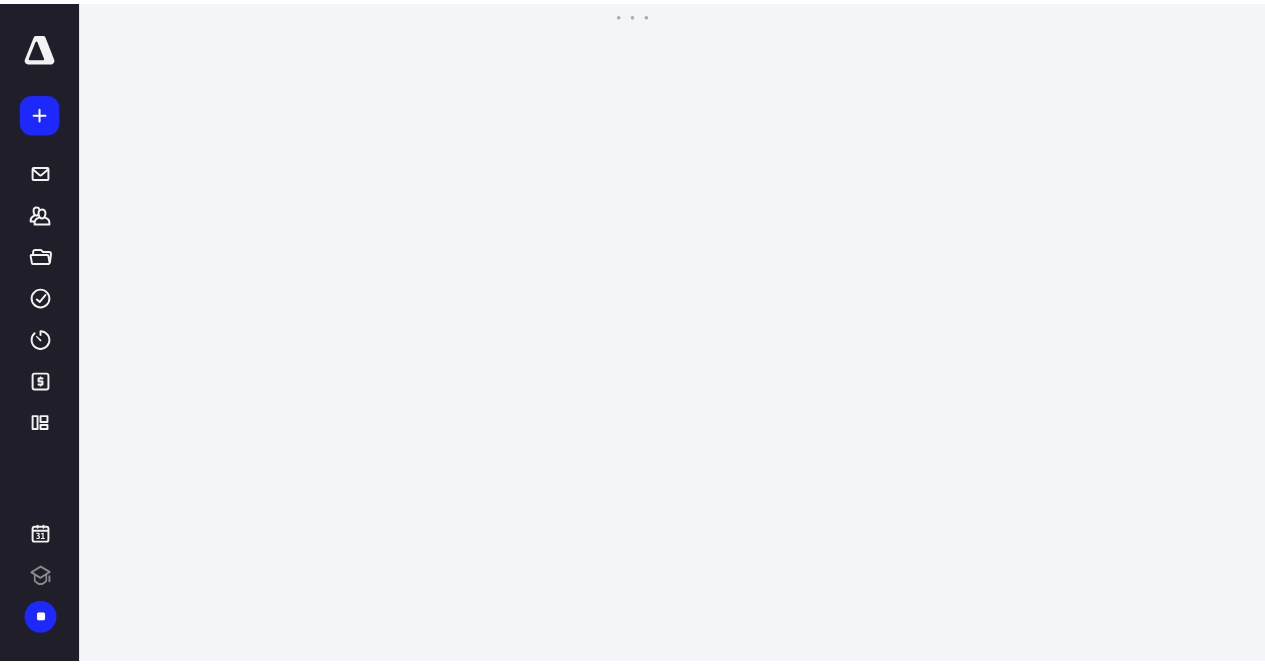 scroll, scrollTop: 0, scrollLeft: 0, axis: both 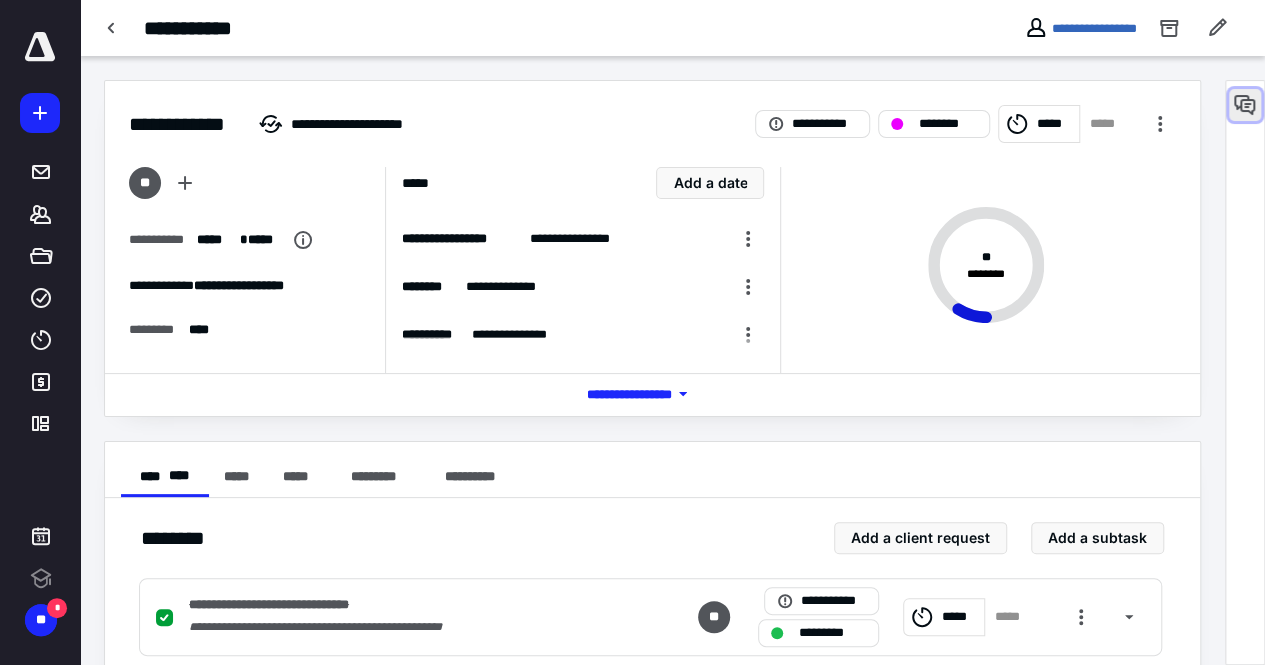 click at bounding box center [1245, 105] 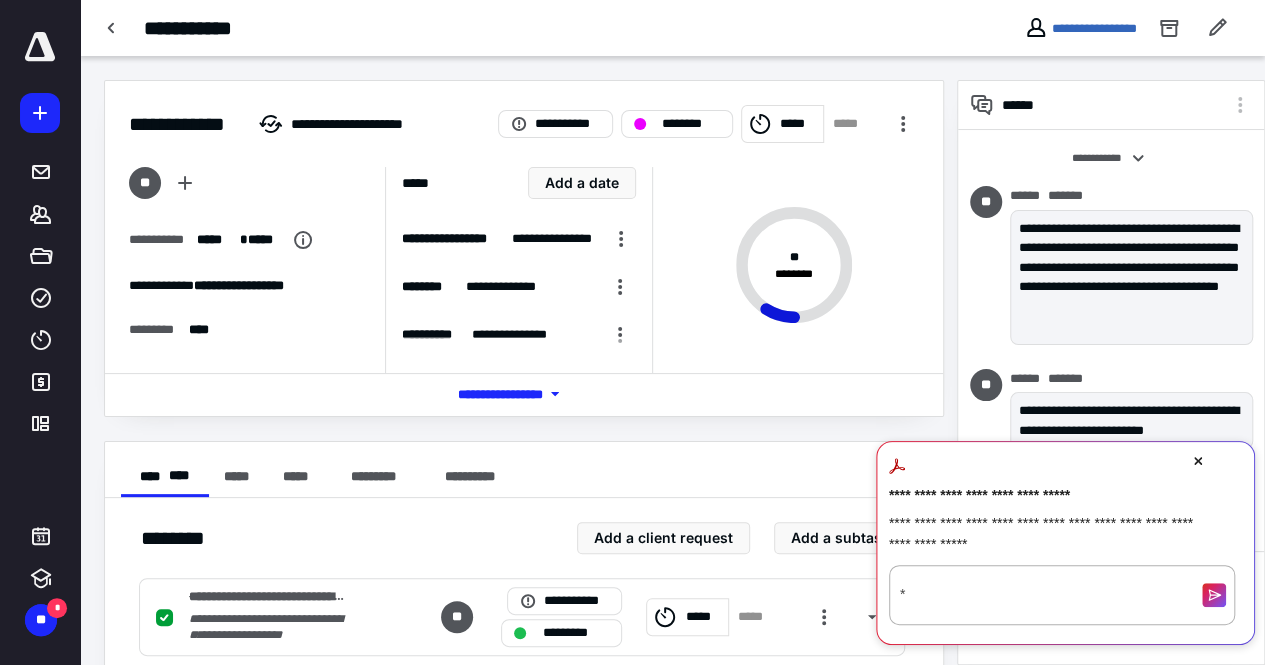 click at bounding box center (1203, 466) 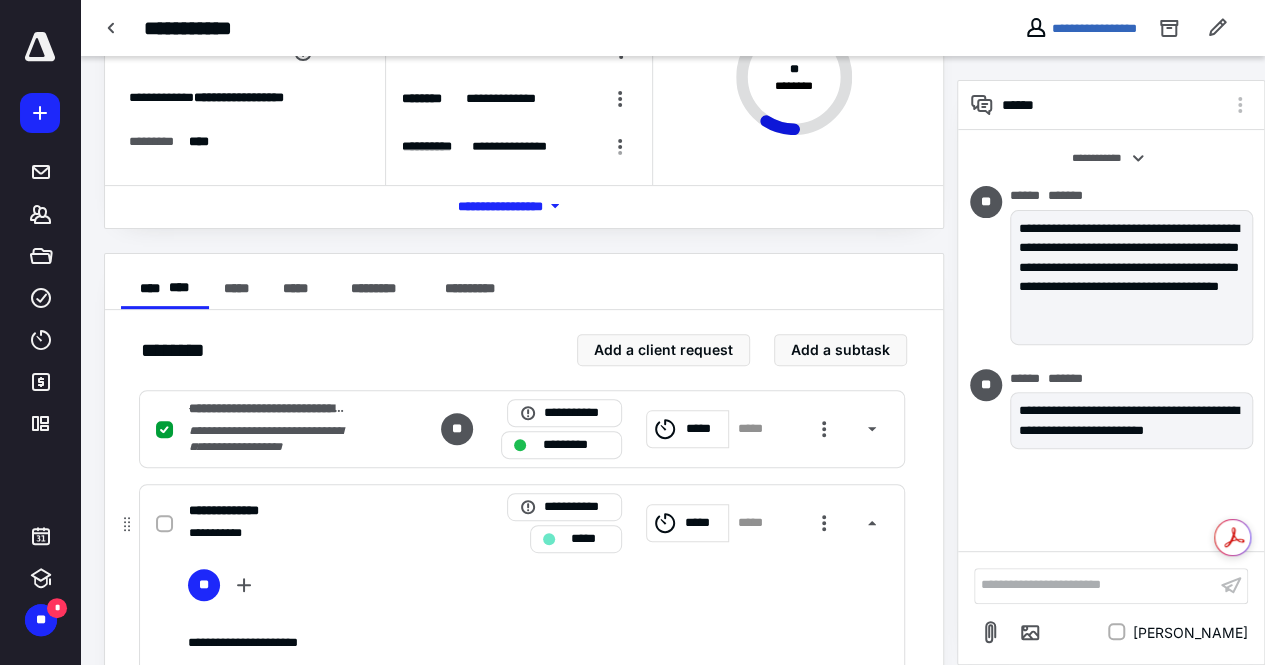 scroll, scrollTop: 200, scrollLeft: 0, axis: vertical 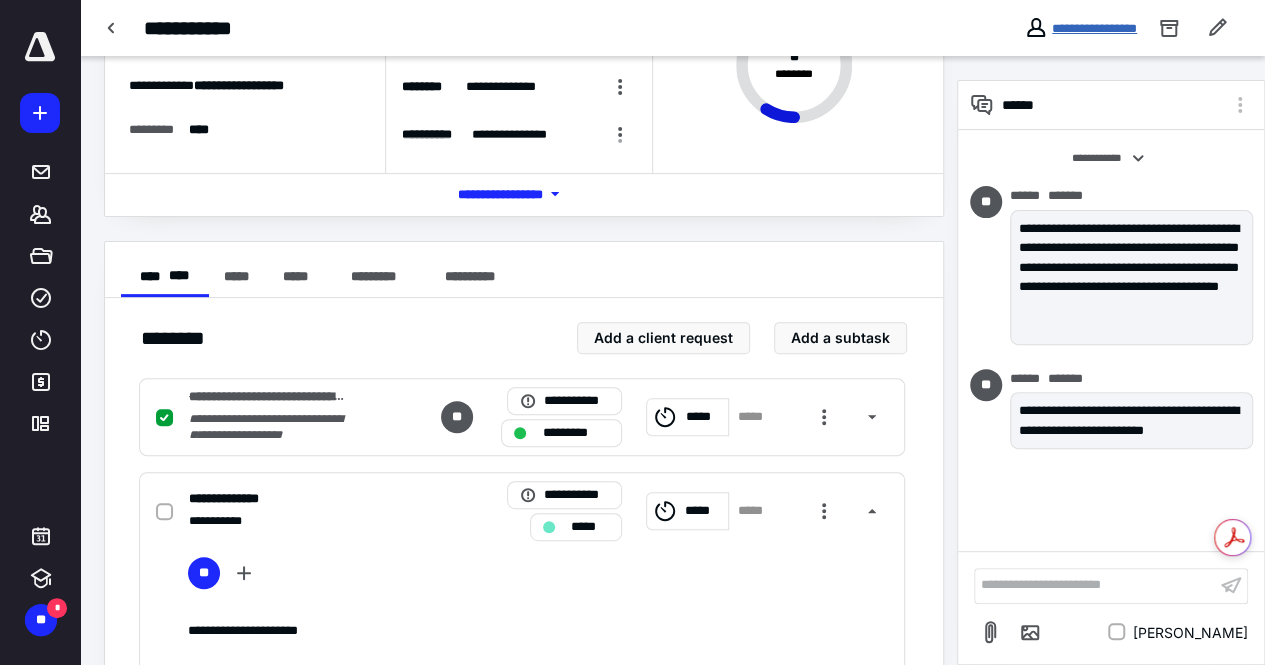 click on "**********" at bounding box center (1094, 28) 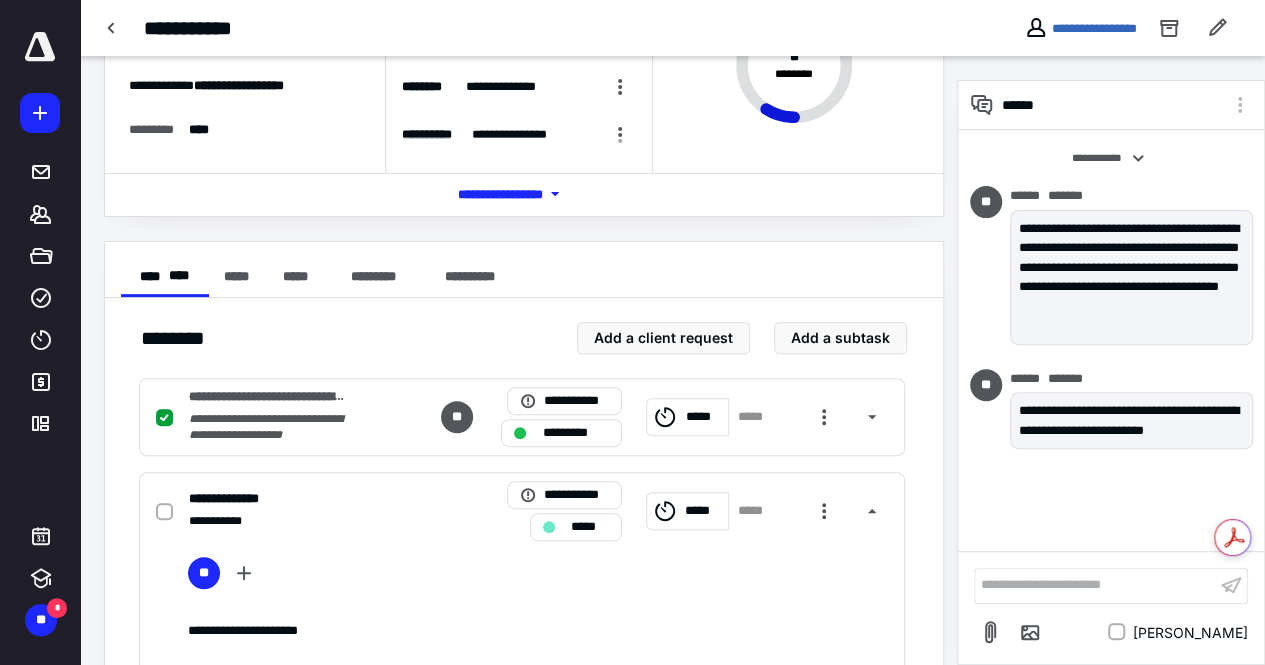 scroll, scrollTop: 0, scrollLeft: 0, axis: both 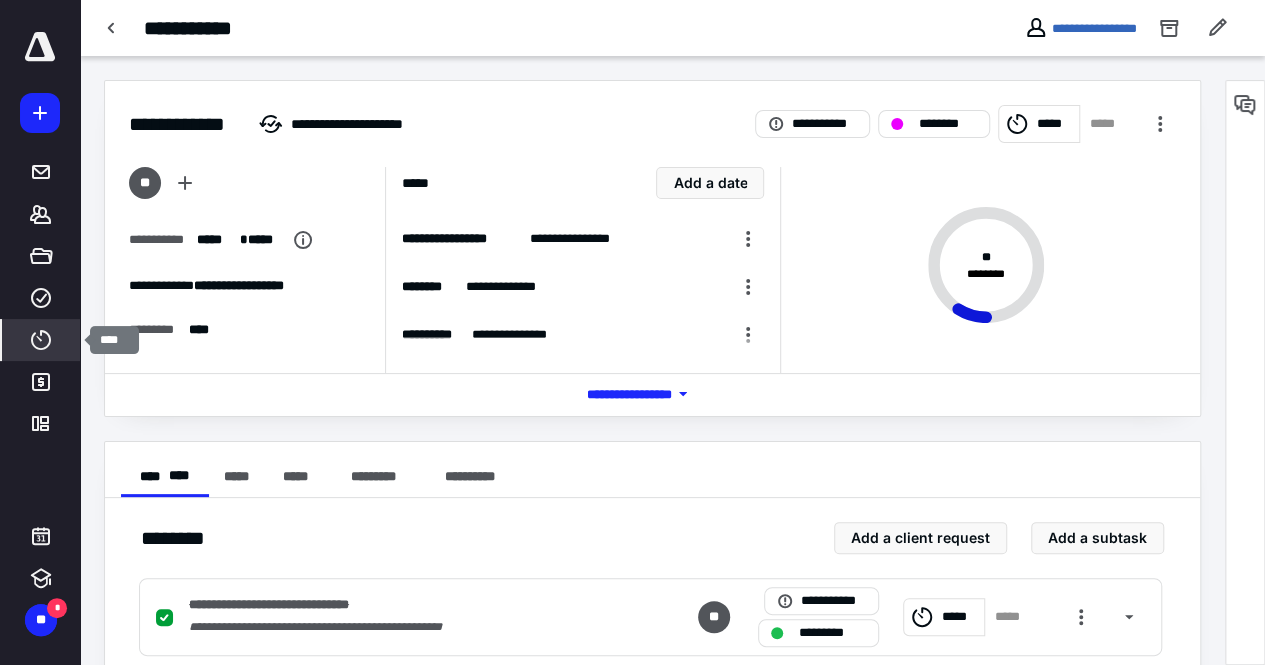click 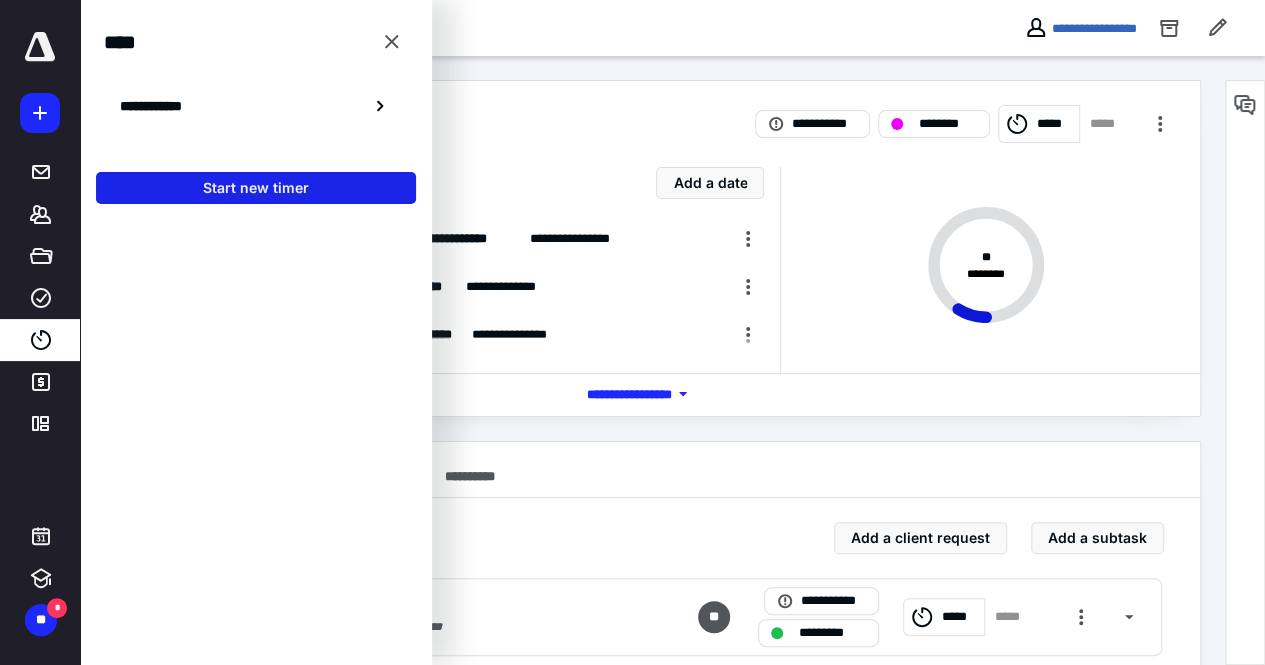 click on "Start new timer" at bounding box center [256, 188] 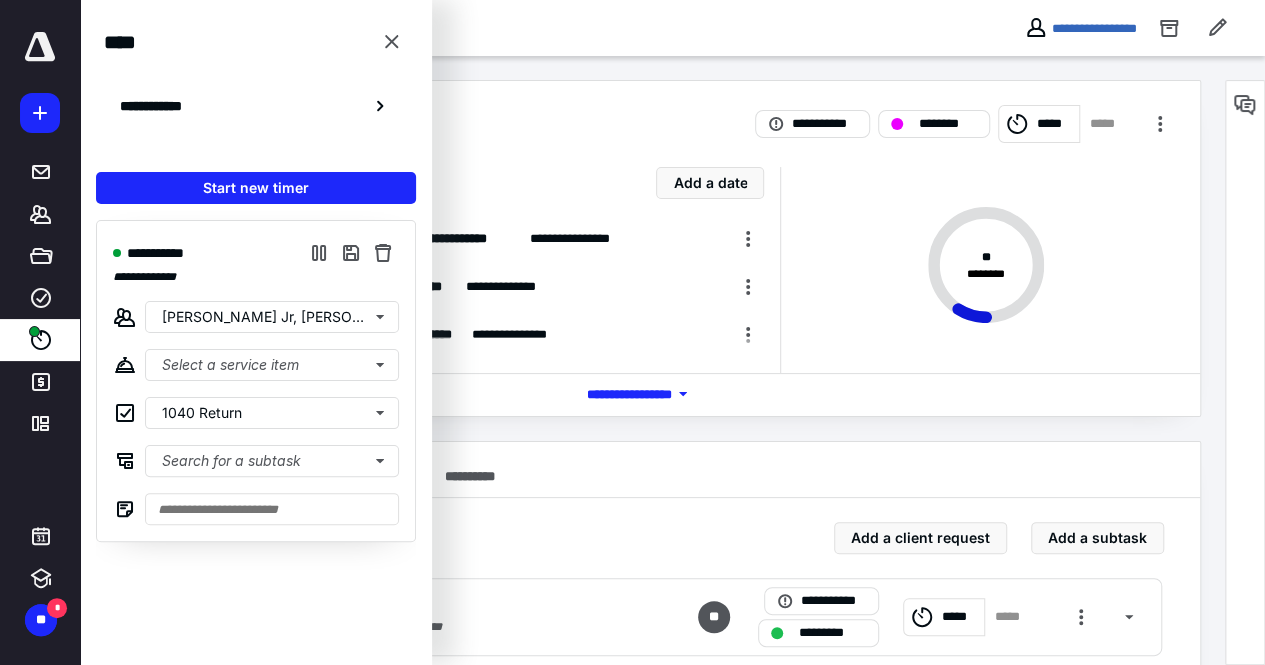 click on "**********" at bounding box center [256, 381] 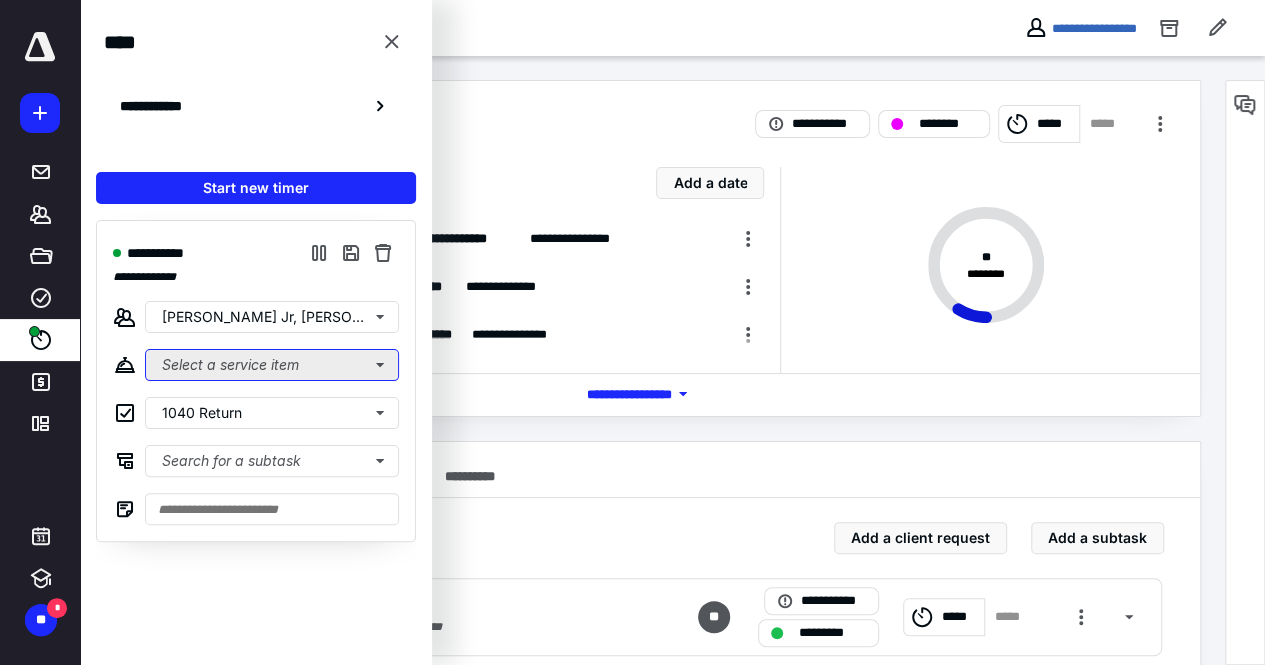 click on "Select a service item" at bounding box center [272, 365] 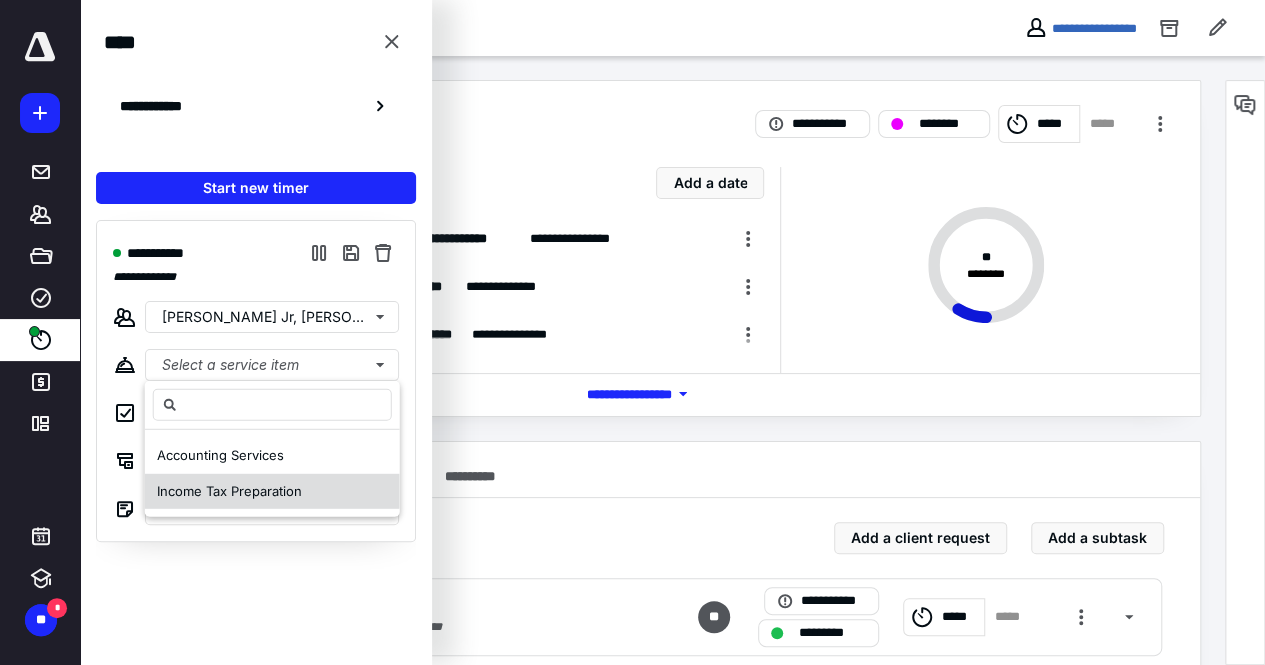 click on "Income Tax Preparation" at bounding box center [229, 490] 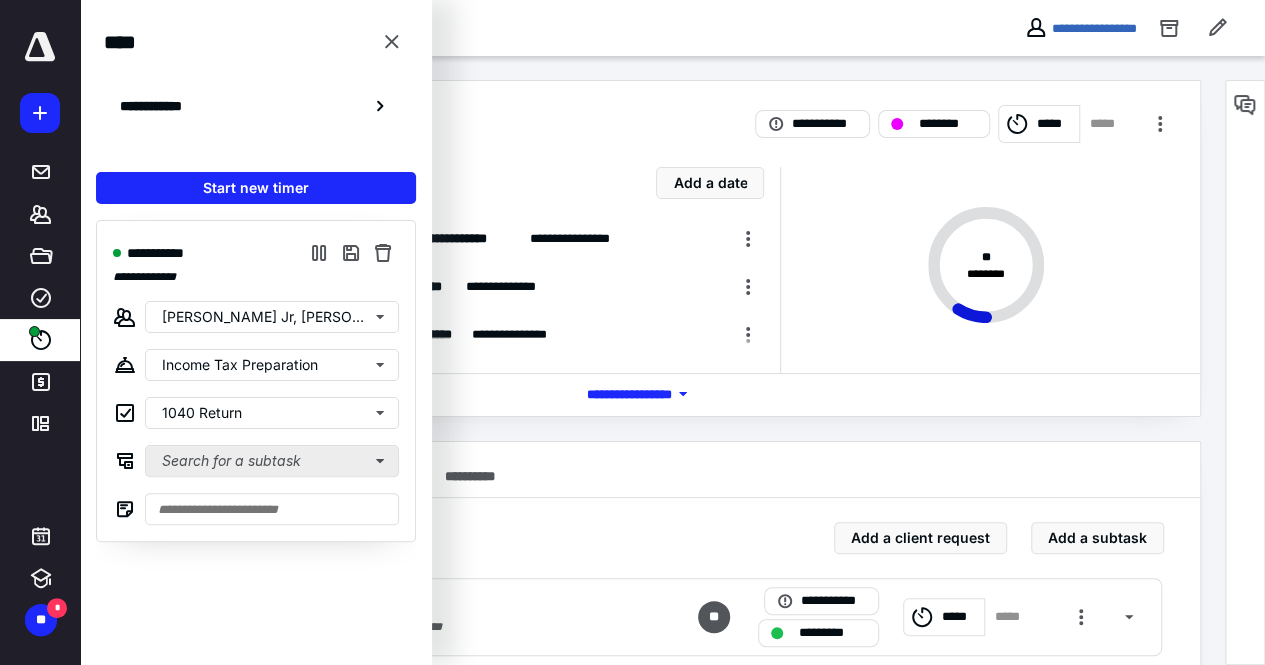 click on "**********" at bounding box center [256, 381] 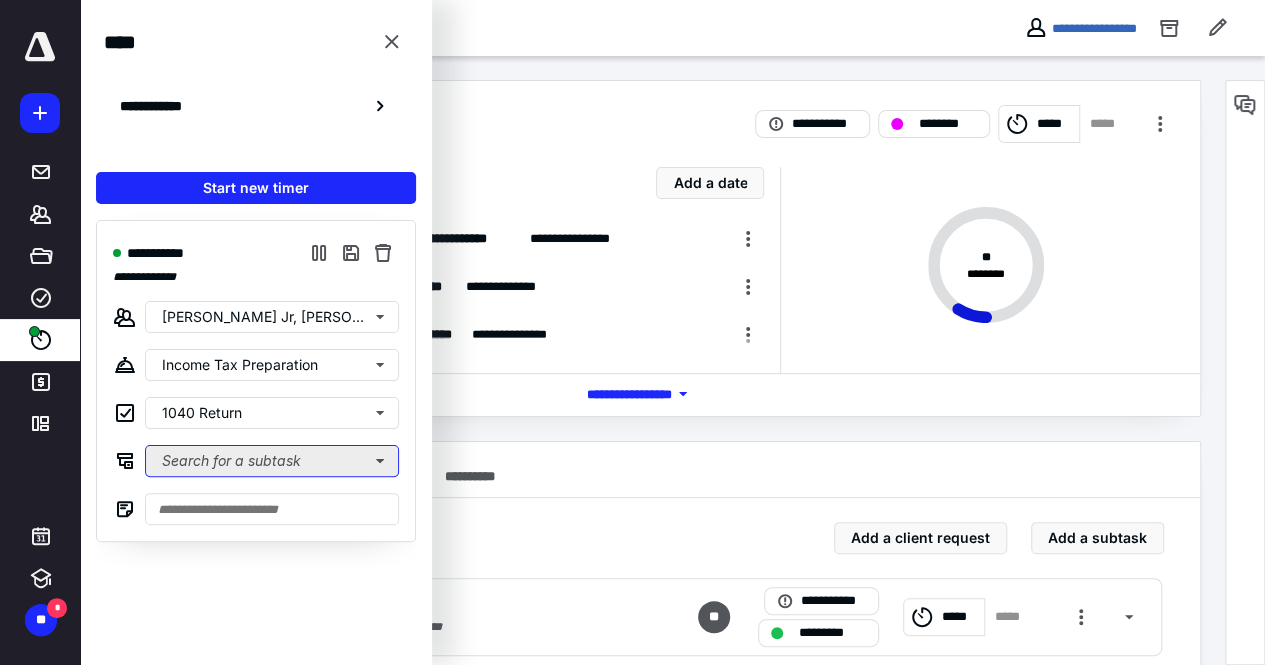 click on "Search for a subtask" at bounding box center (272, 461) 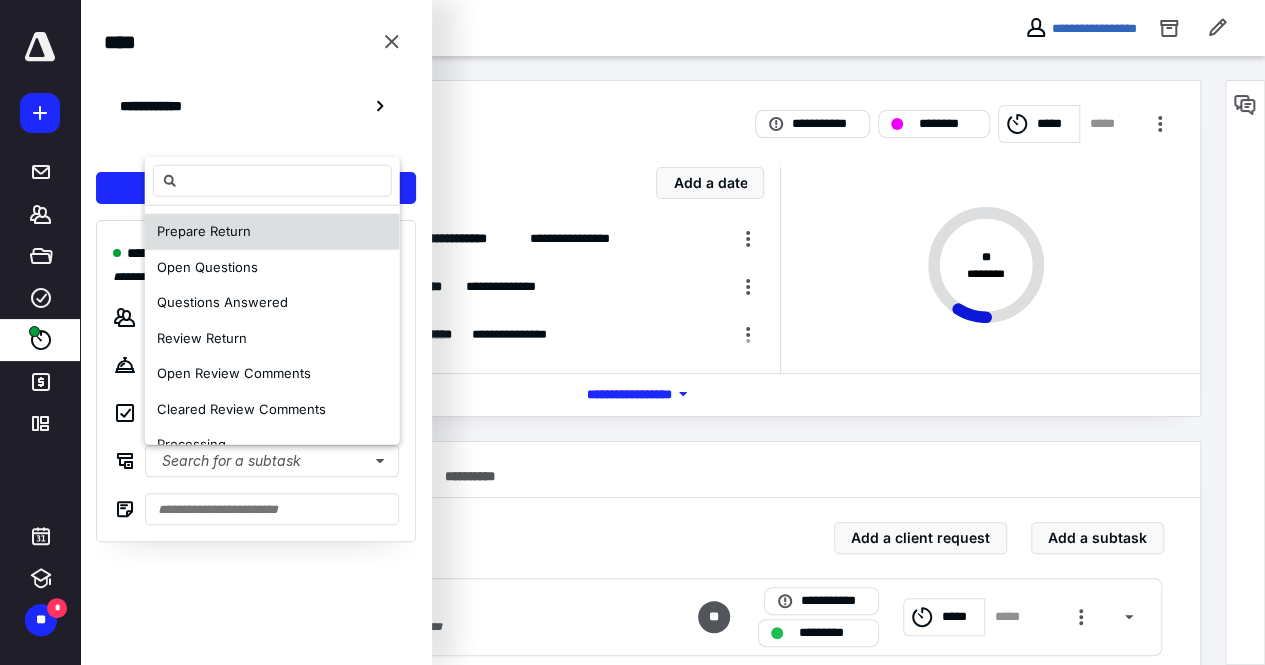 click on "Prepare Return" at bounding box center [272, 232] 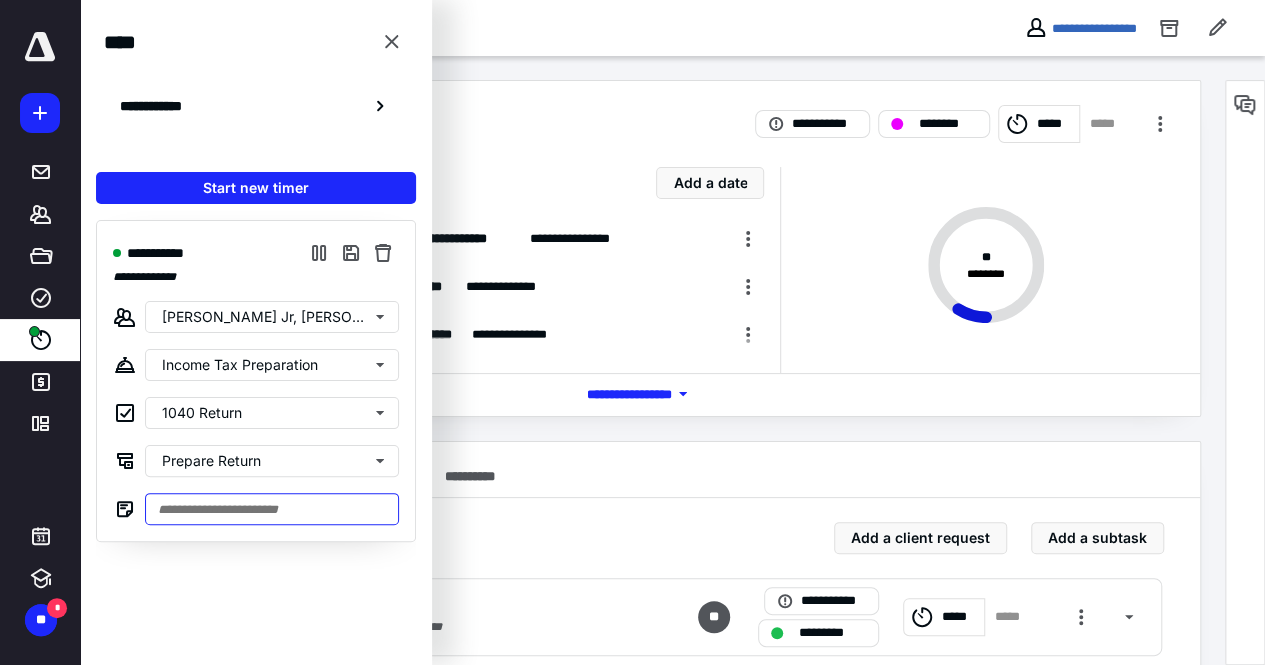 click at bounding box center [272, 509] 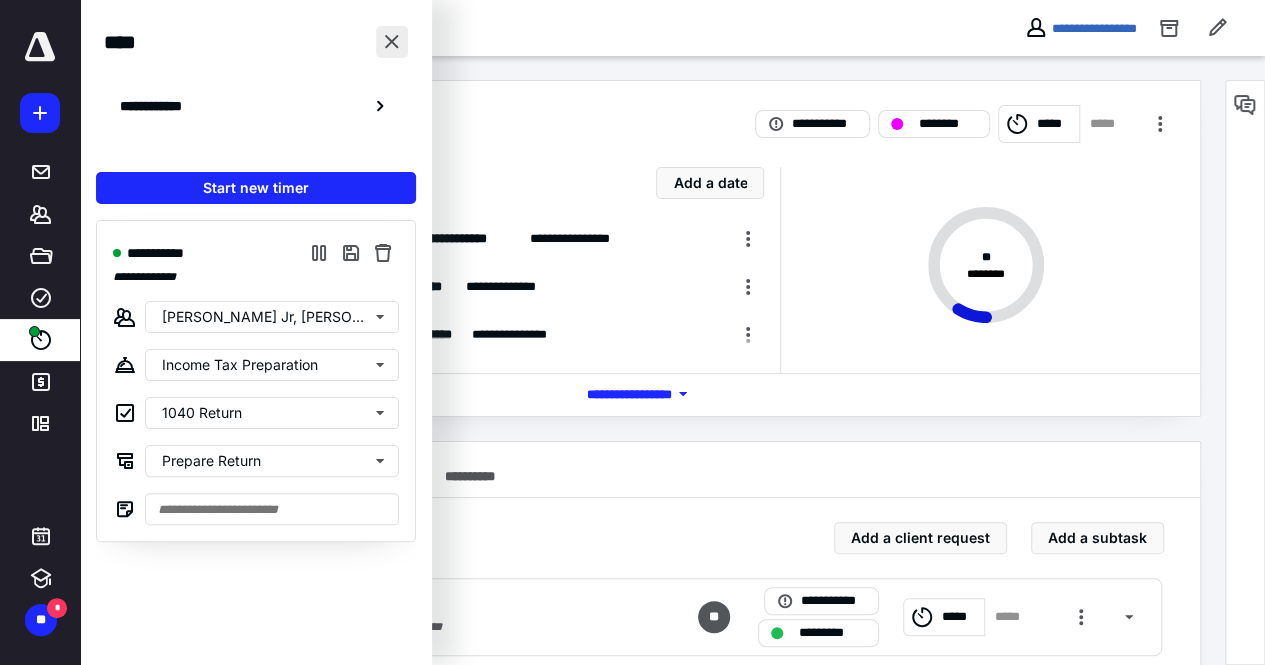 click at bounding box center [392, 42] 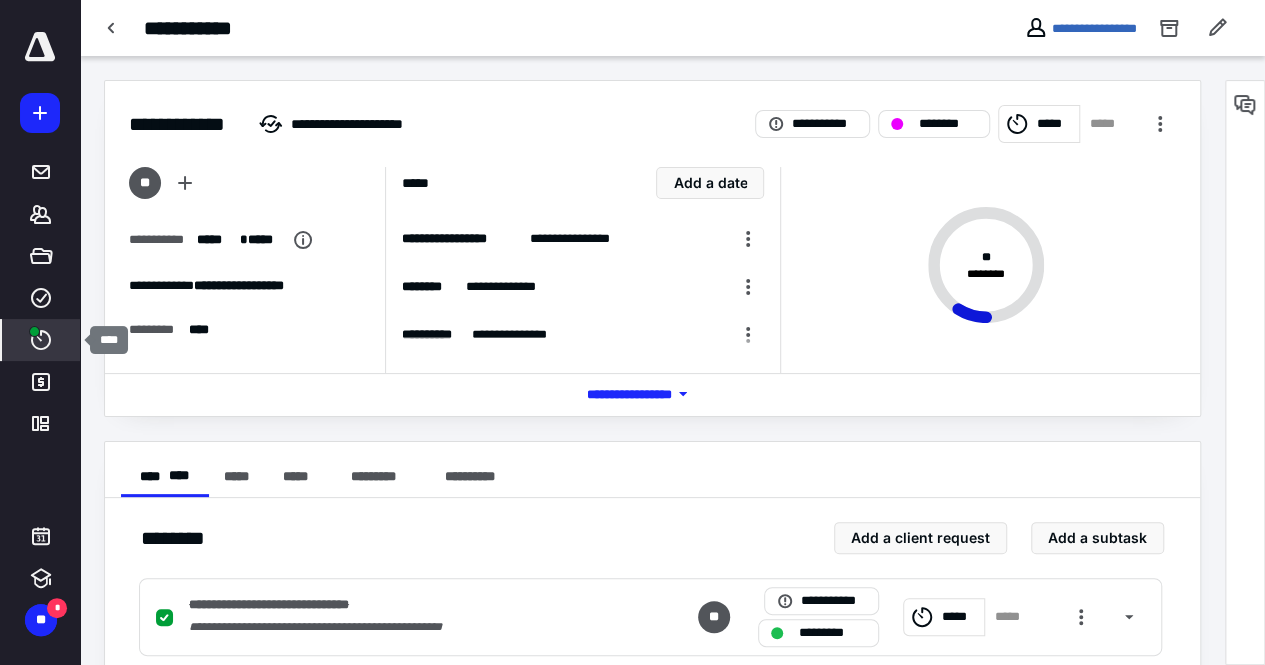 click 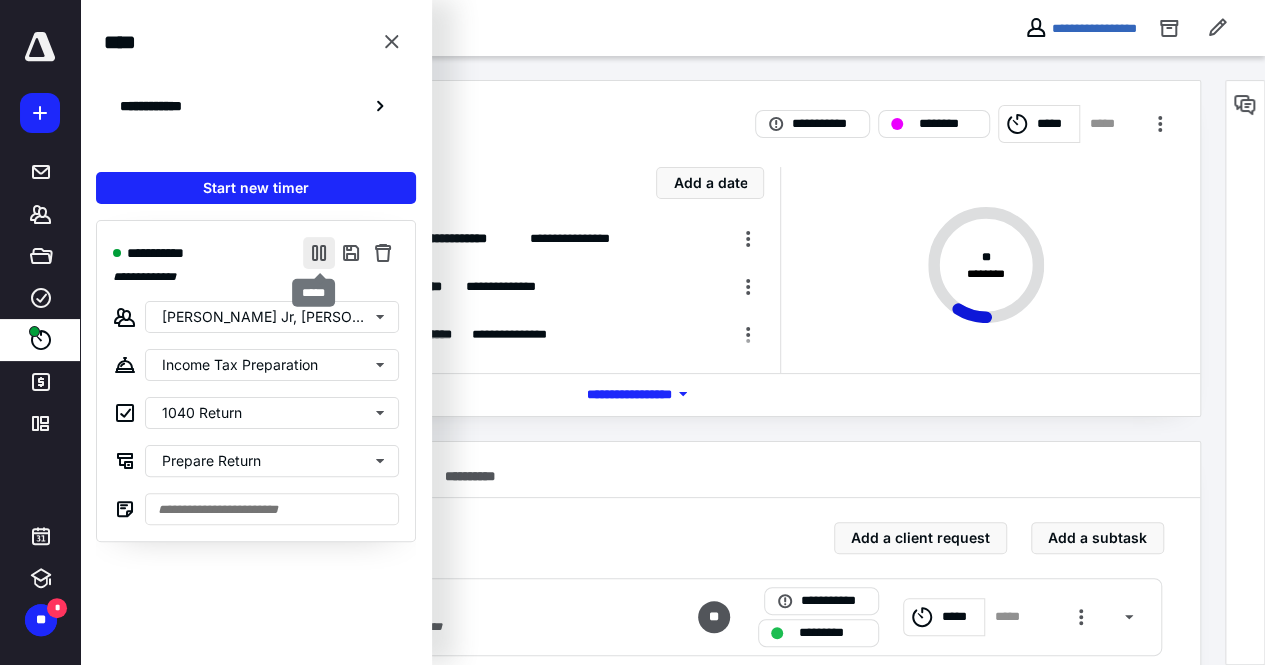 click at bounding box center (319, 253) 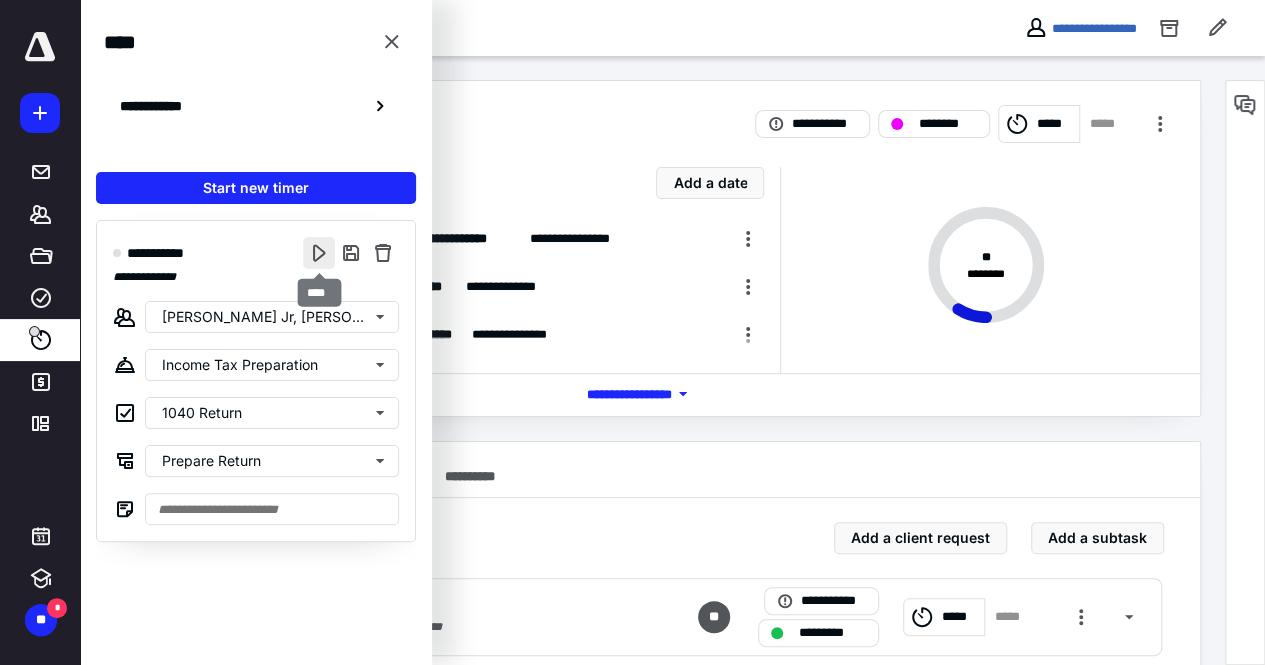 click at bounding box center [319, 253] 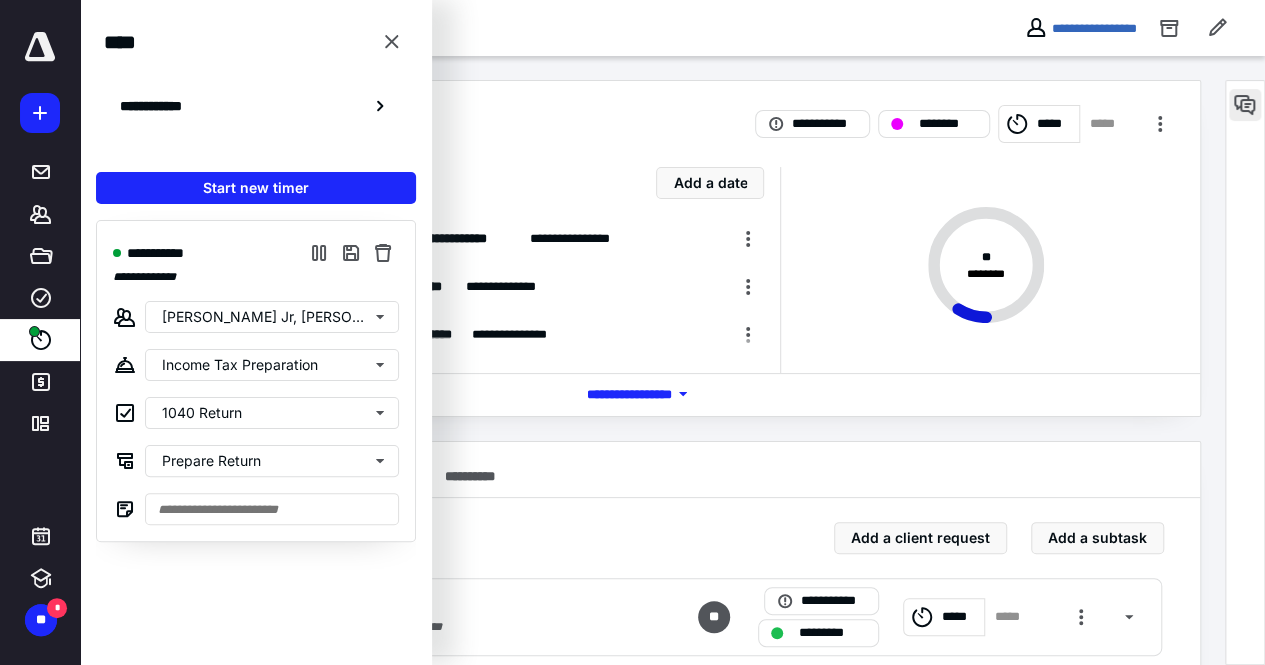 click at bounding box center (1245, 105) 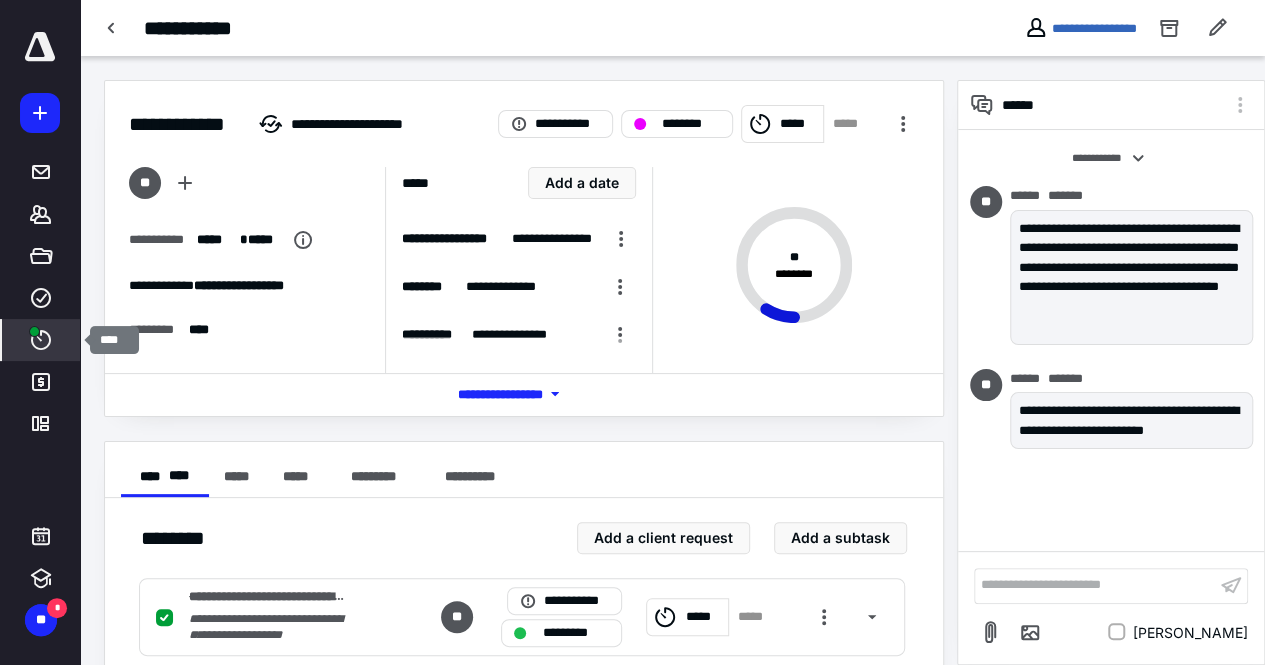 click 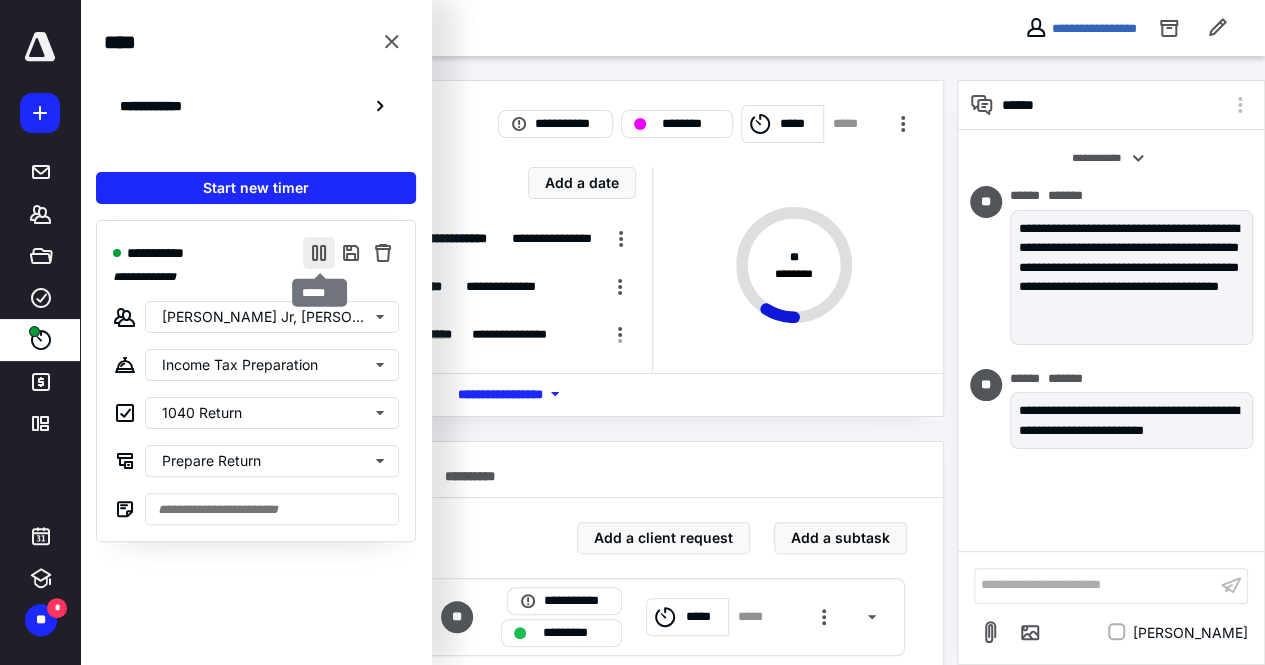 click at bounding box center [319, 253] 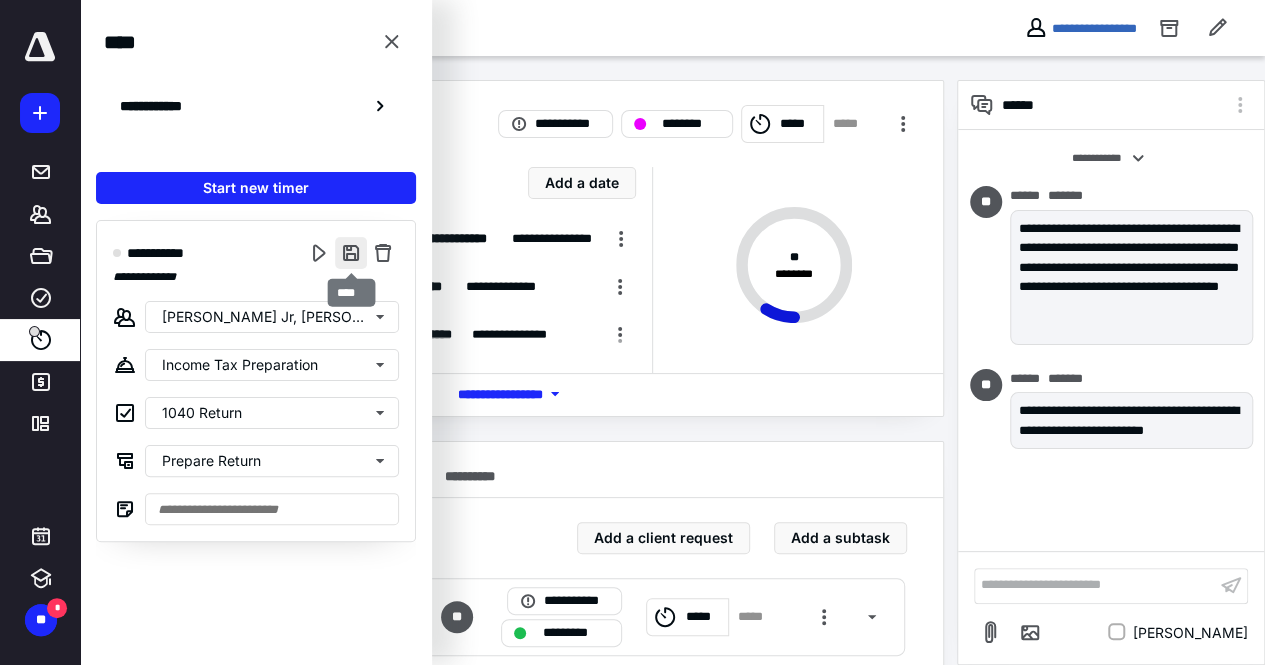click at bounding box center [351, 253] 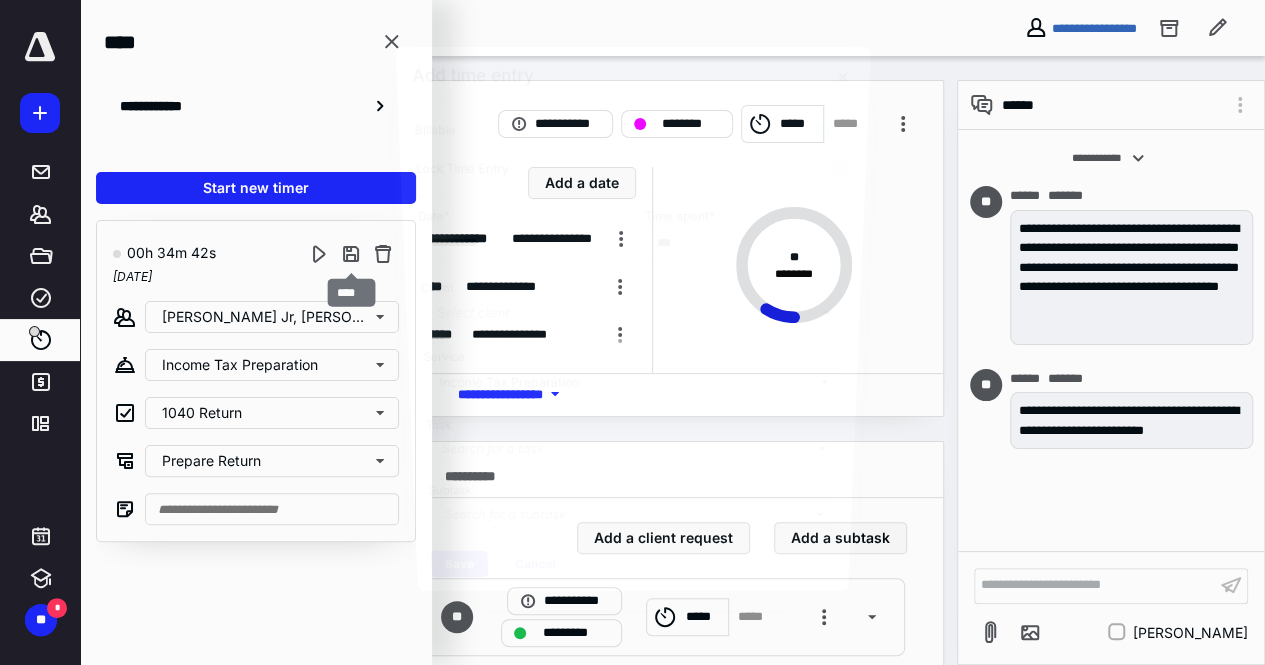 type on "***" 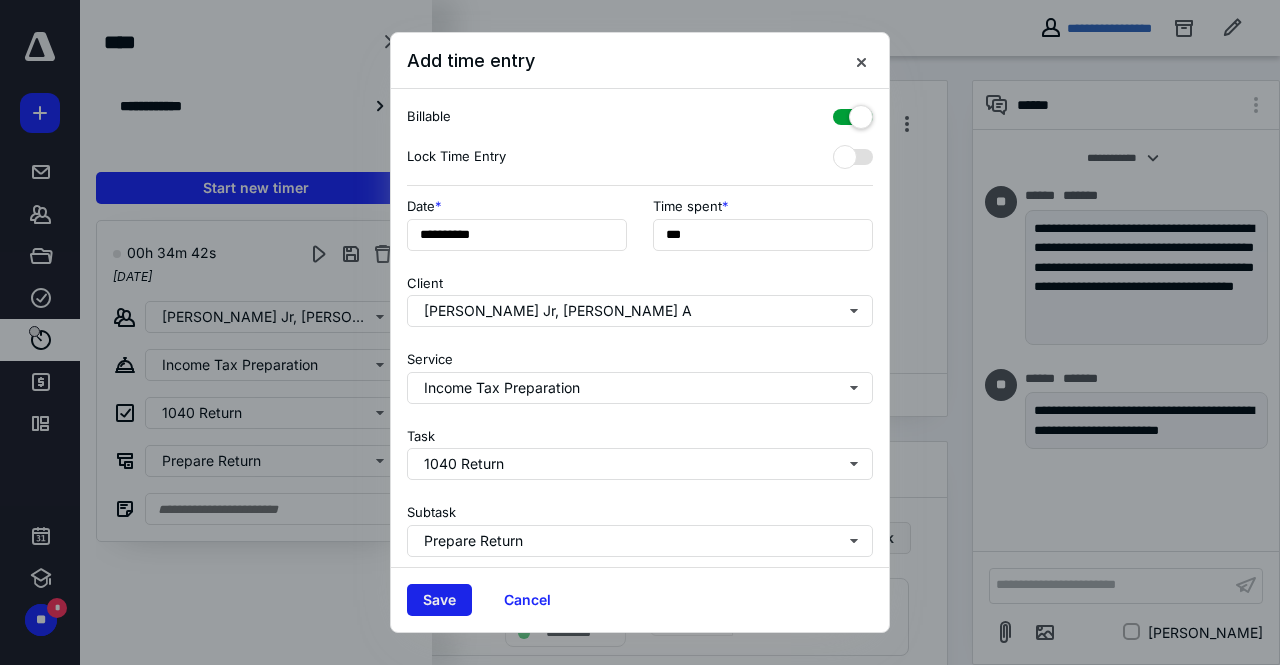 click on "Save" at bounding box center [439, 600] 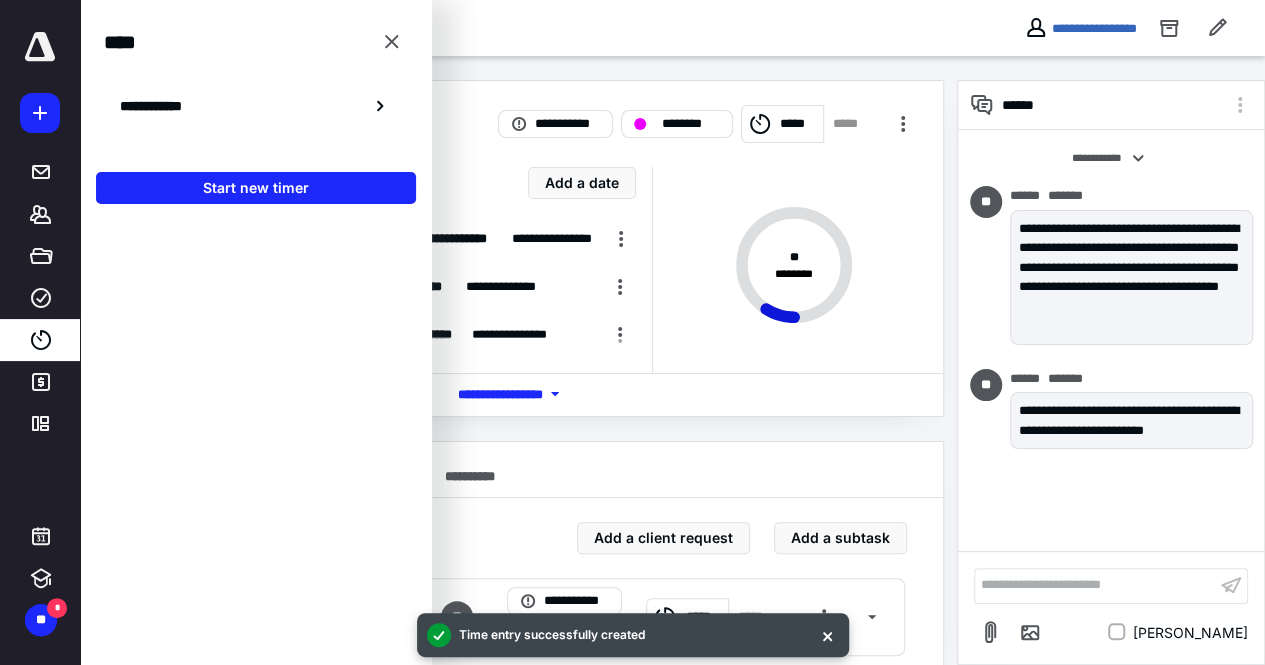 click on "**********" at bounding box center [518, 850] 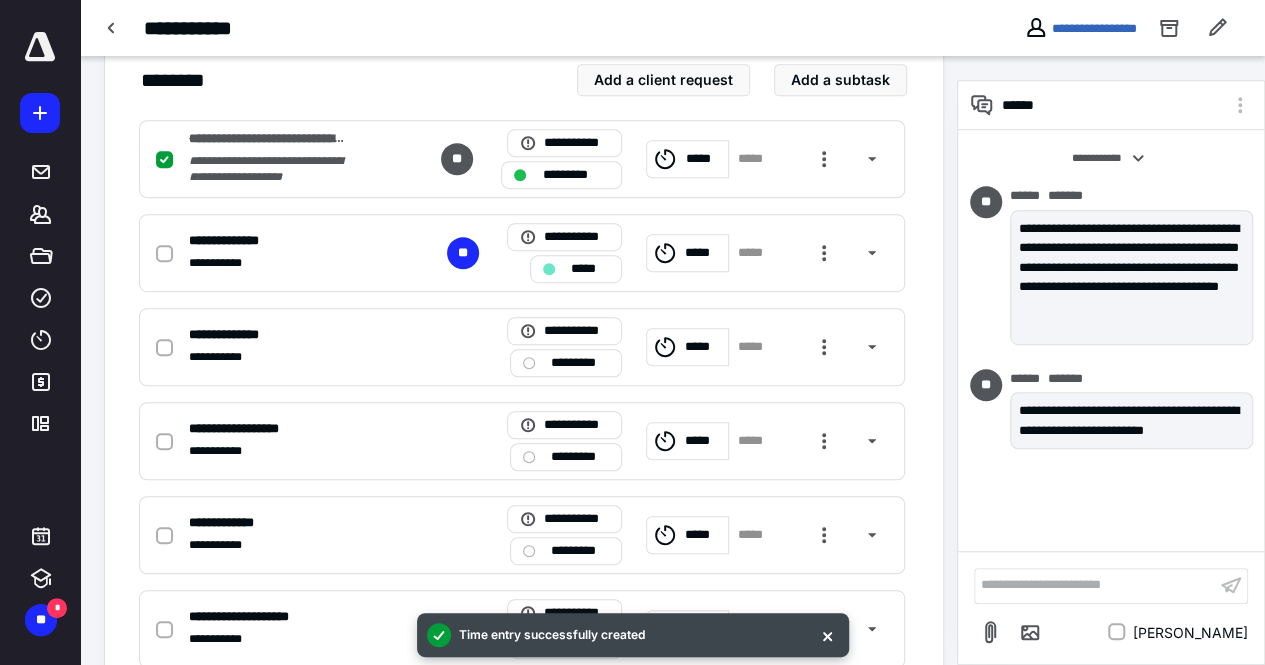 scroll, scrollTop: 400, scrollLeft: 0, axis: vertical 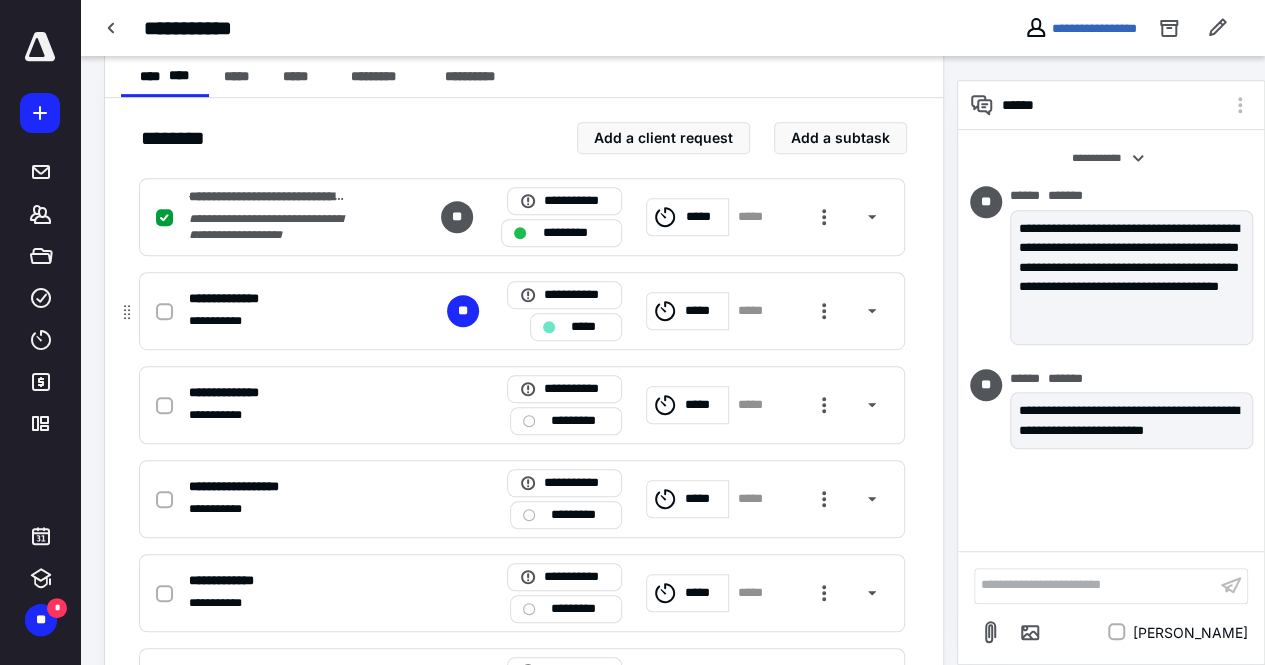 click 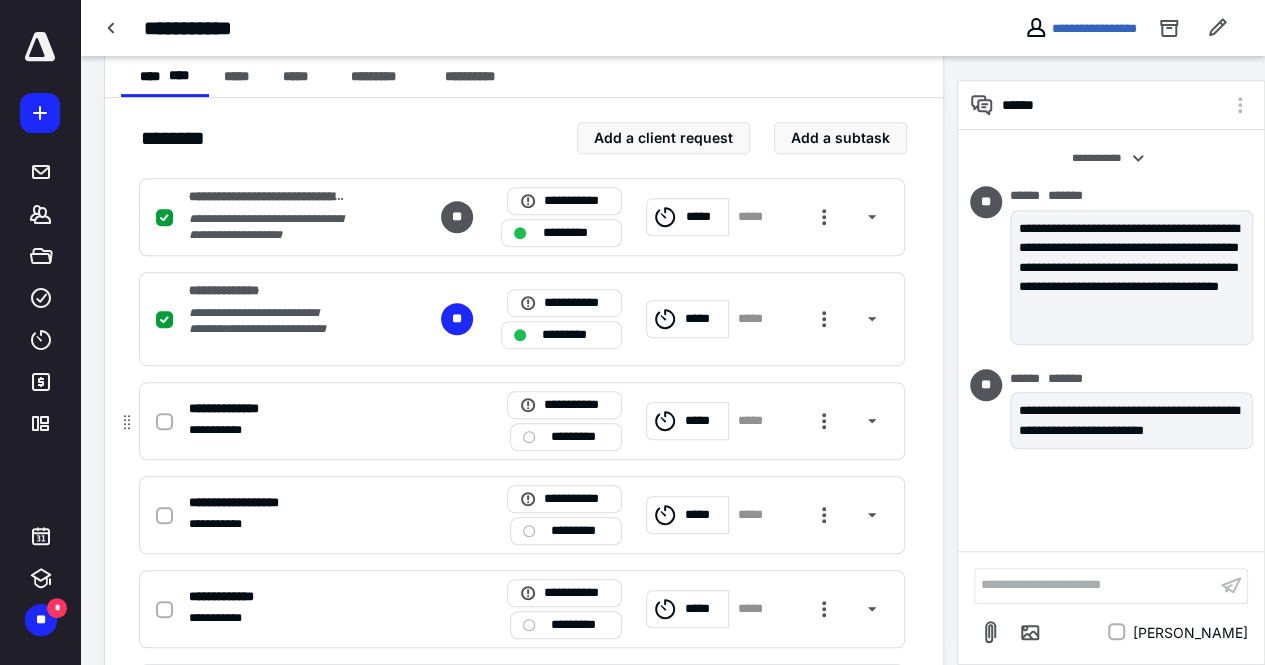 click 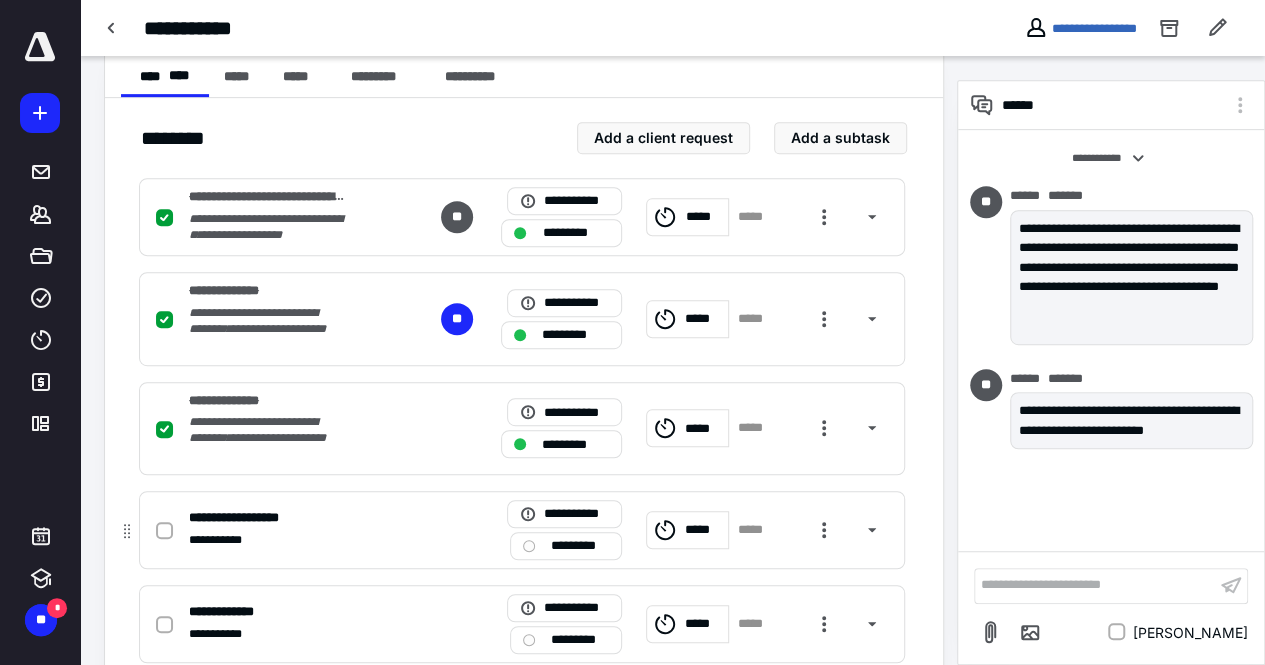 click at bounding box center (164, 531) 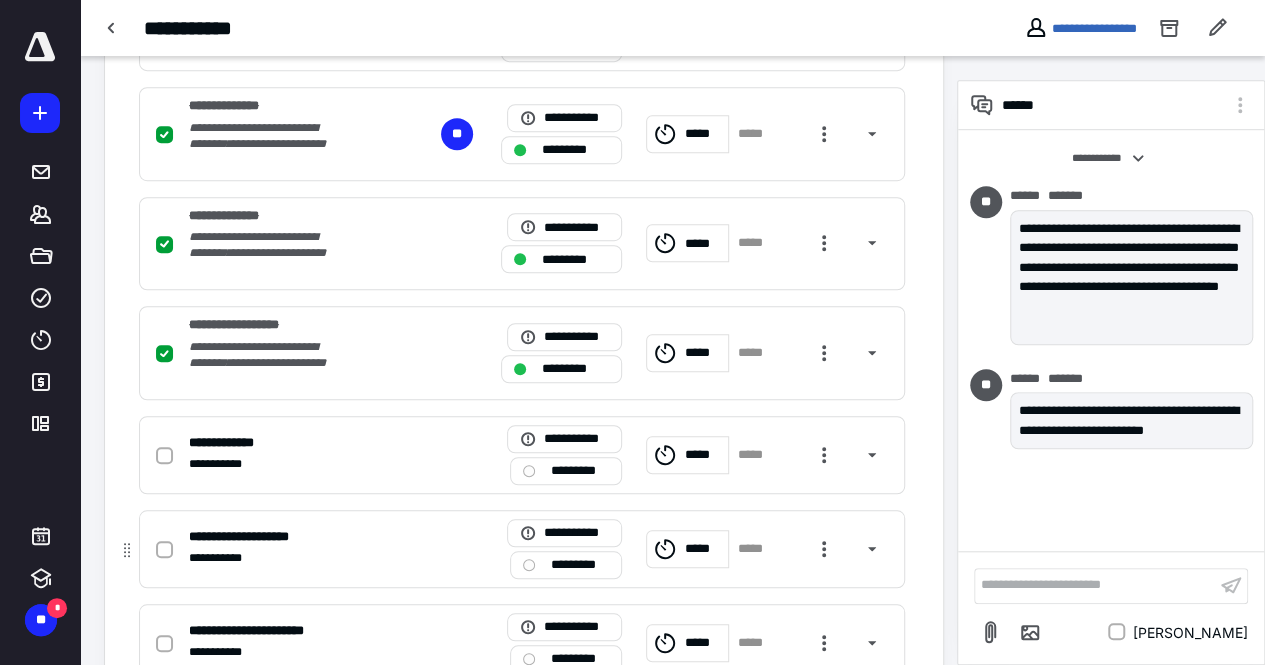 scroll, scrollTop: 600, scrollLeft: 0, axis: vertical 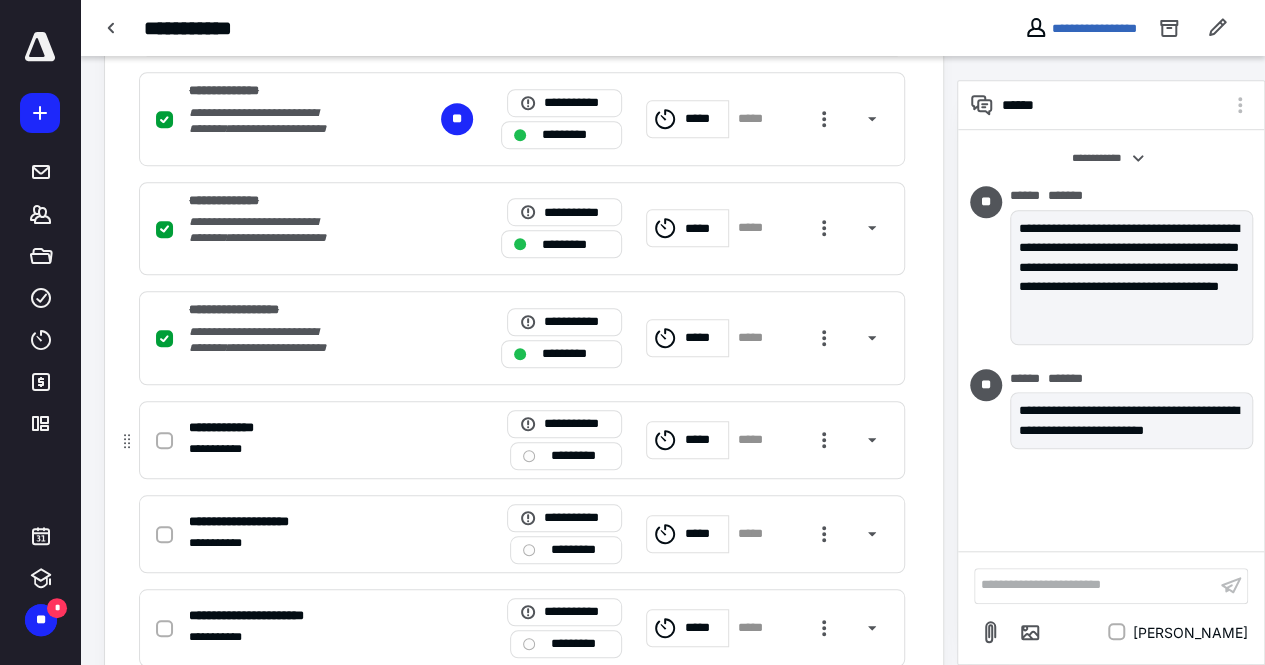 click on "*********" at bounding box center (580, 456) 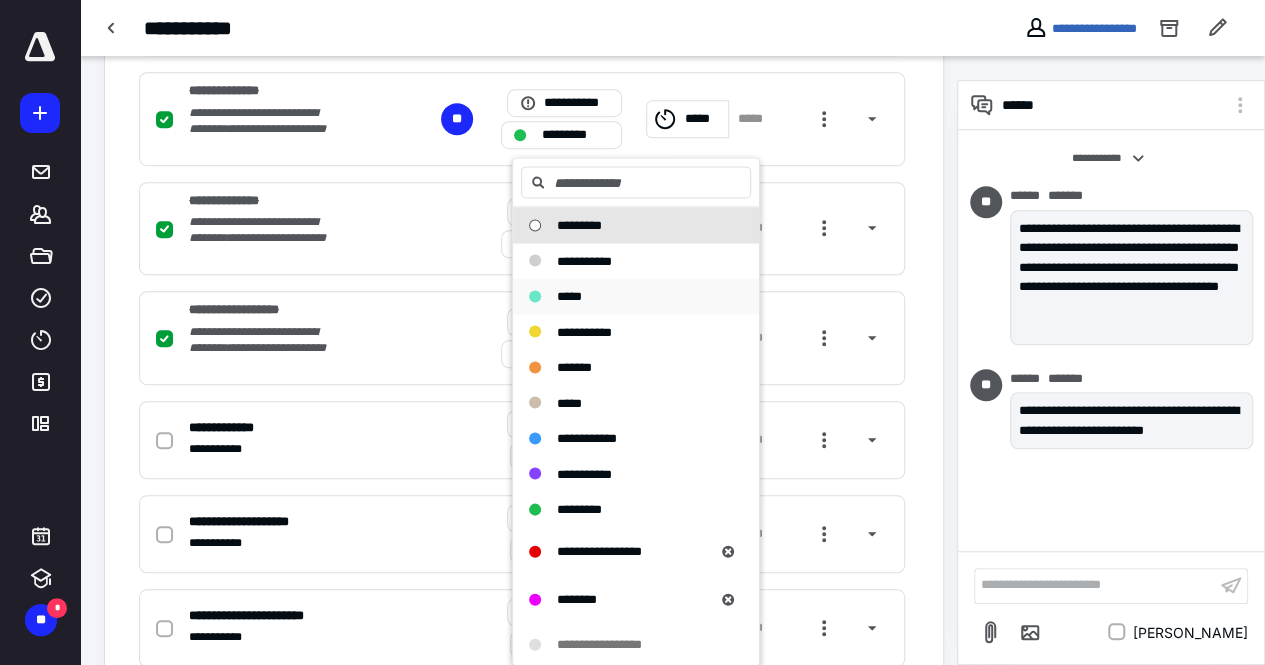 click on "*****" at bounding box center (624, 296) 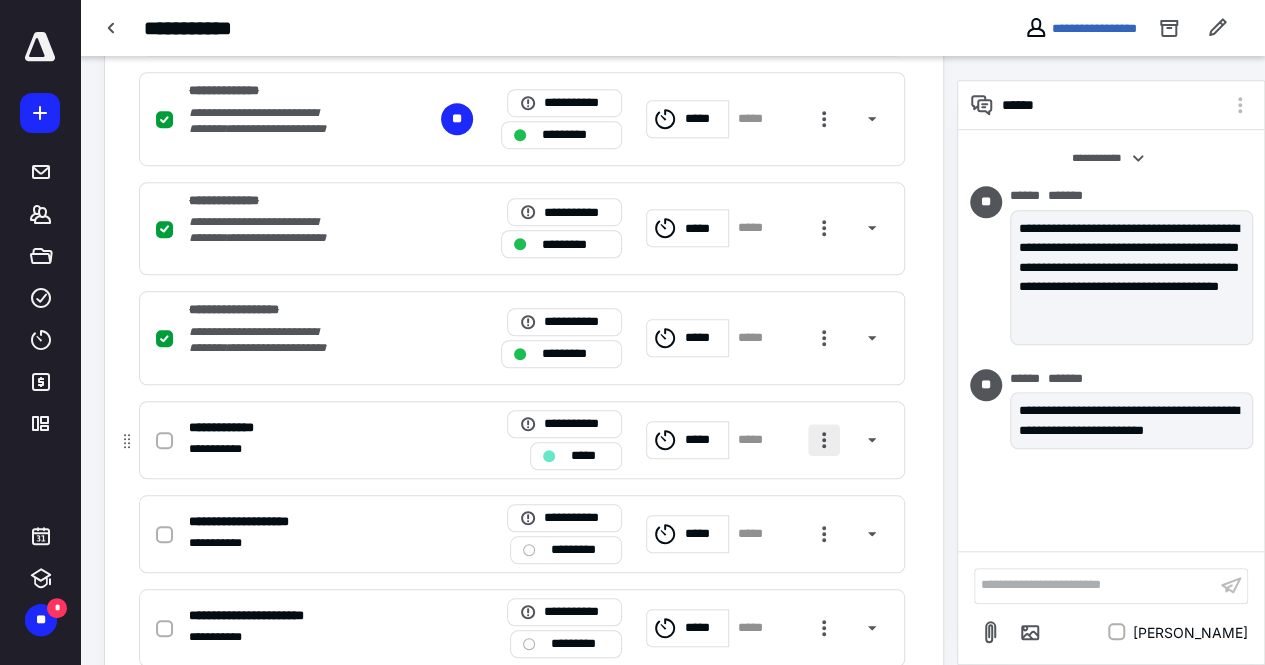 click at bounding box center (824, 440) 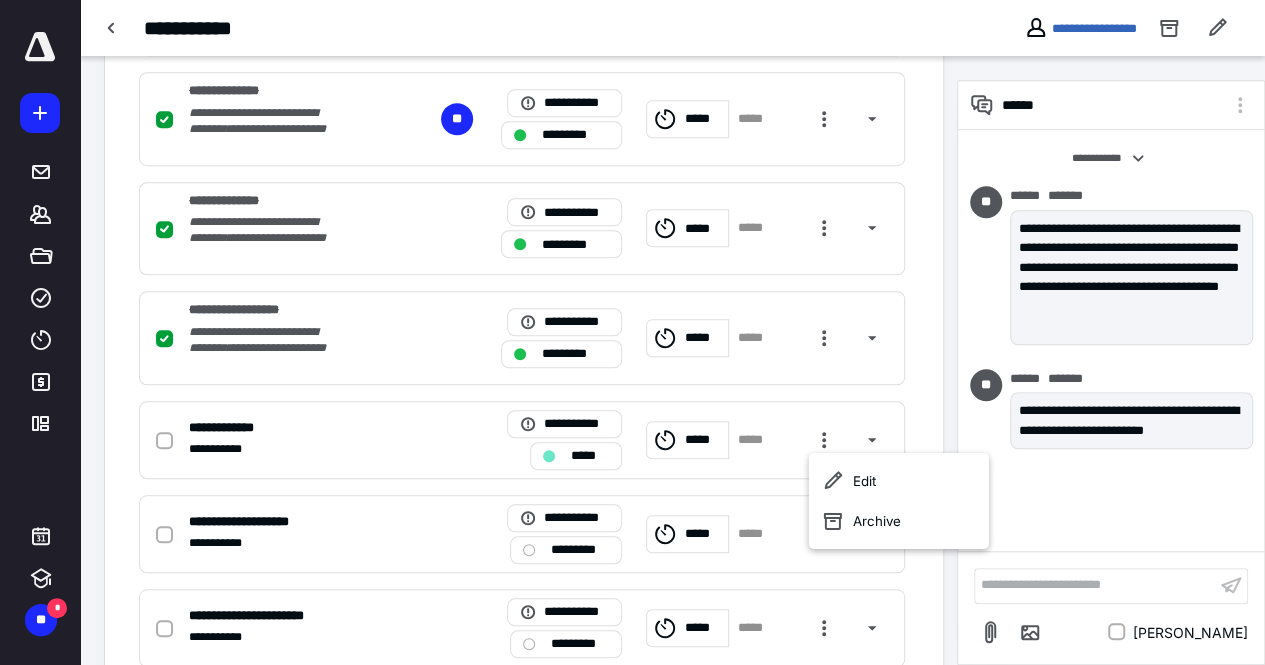 click on "Edit Archive" at bounding box center (899, 501) 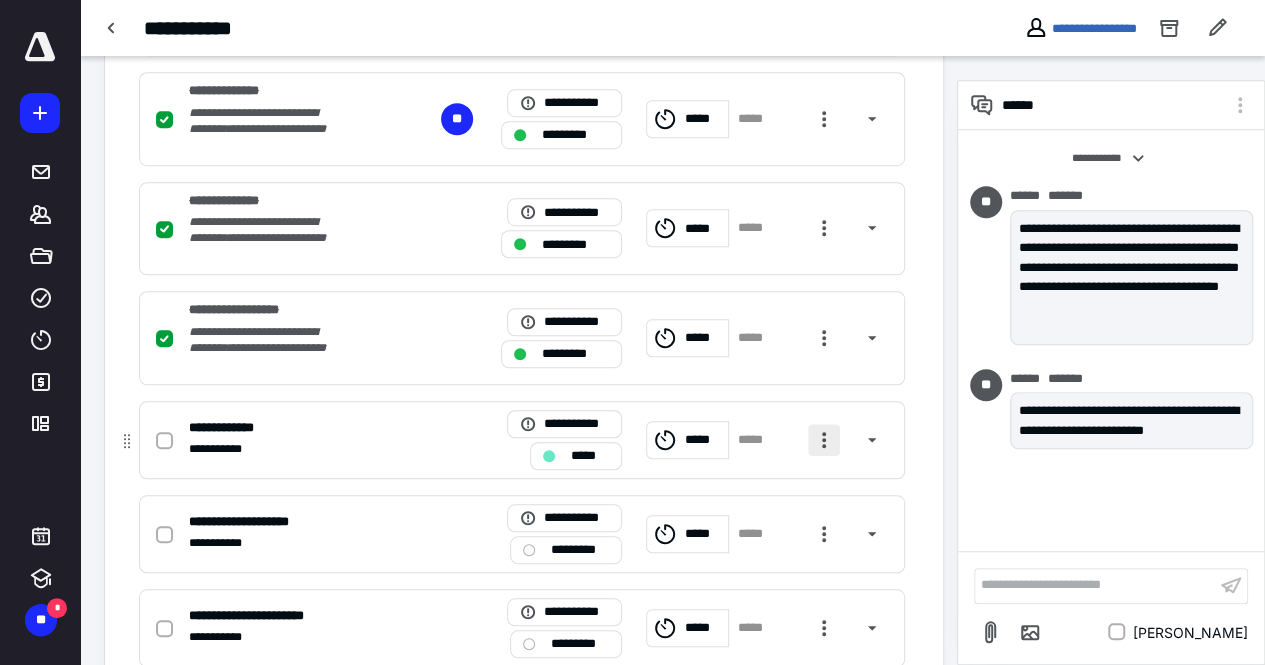 click at bounding box center [824, 440] 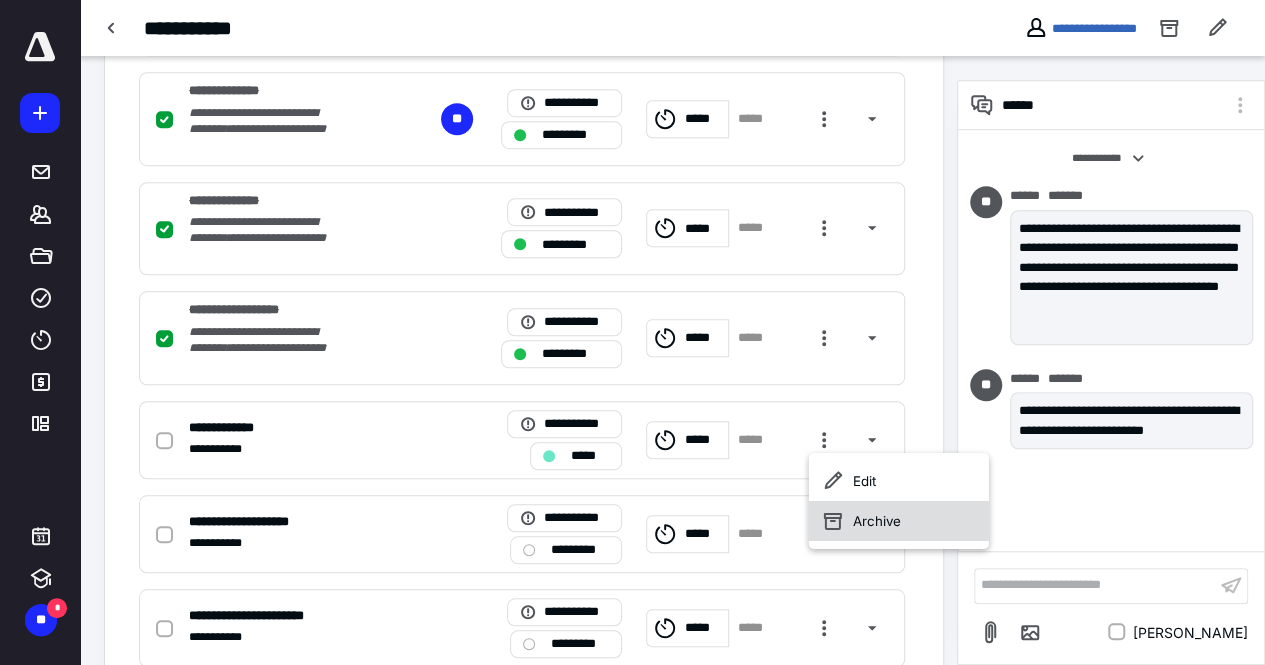 click on "Archive" at bounding box center (899, 521) 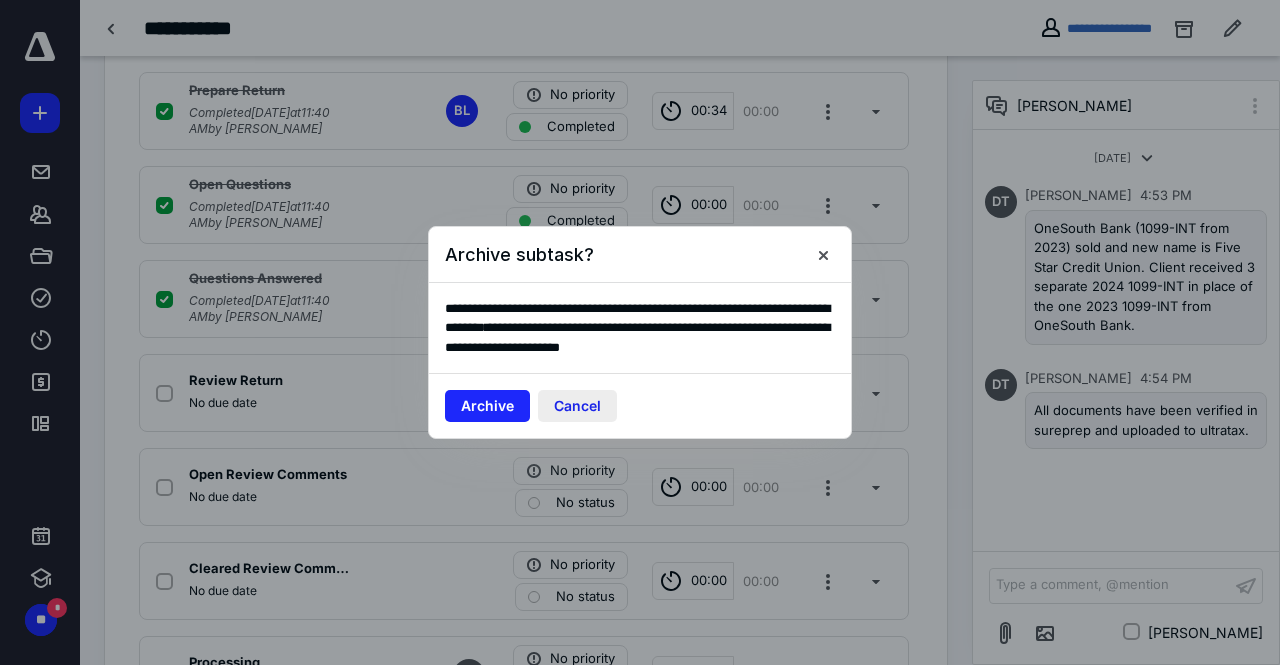 click on "Cancel" at bounding box center [577, 406] 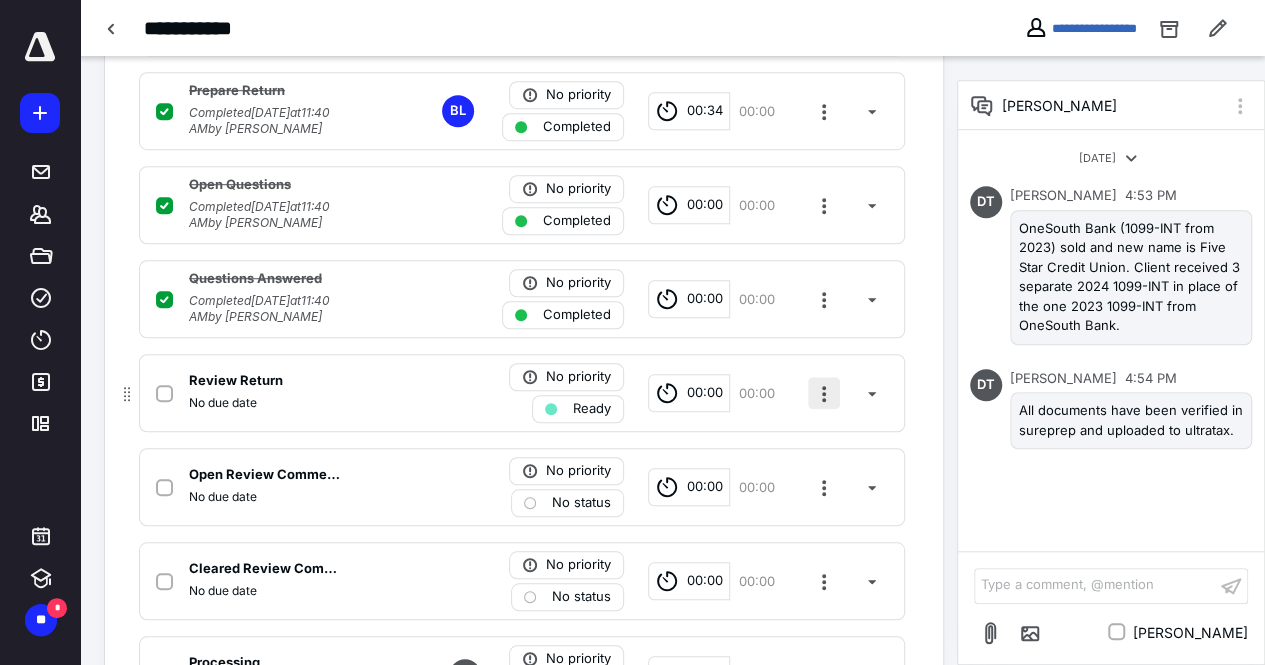click at bounding box center [824, 393] 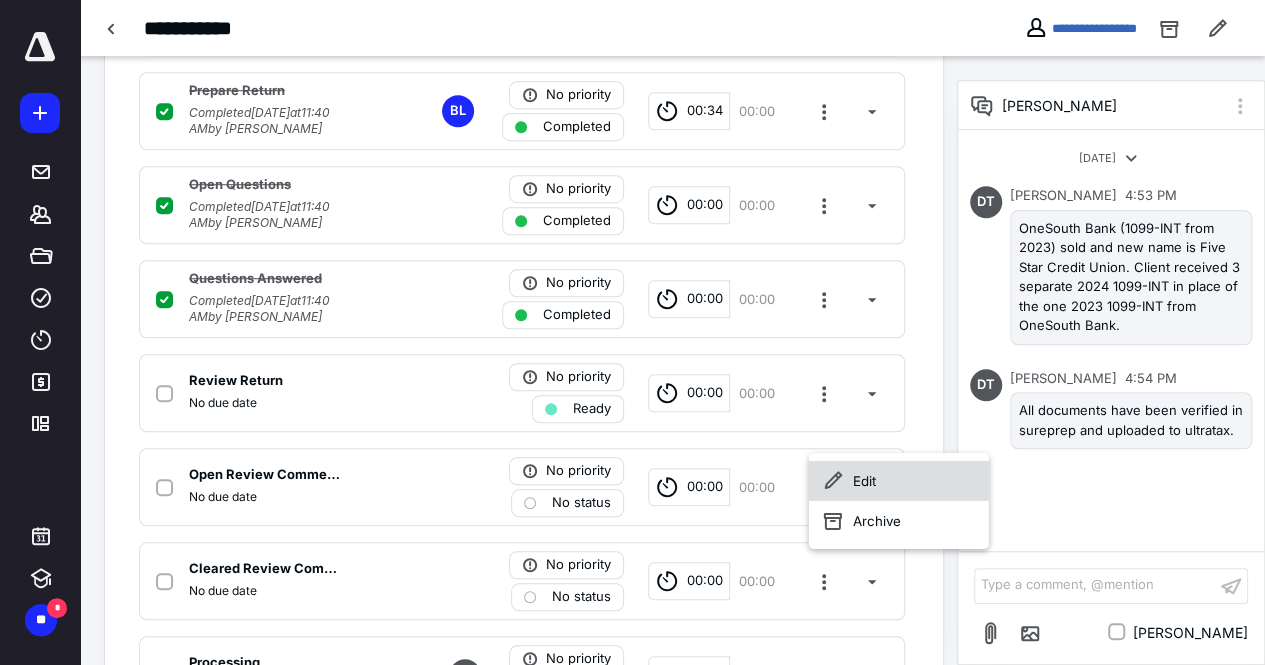 click on "Edit" at bounding box center [899, 481] 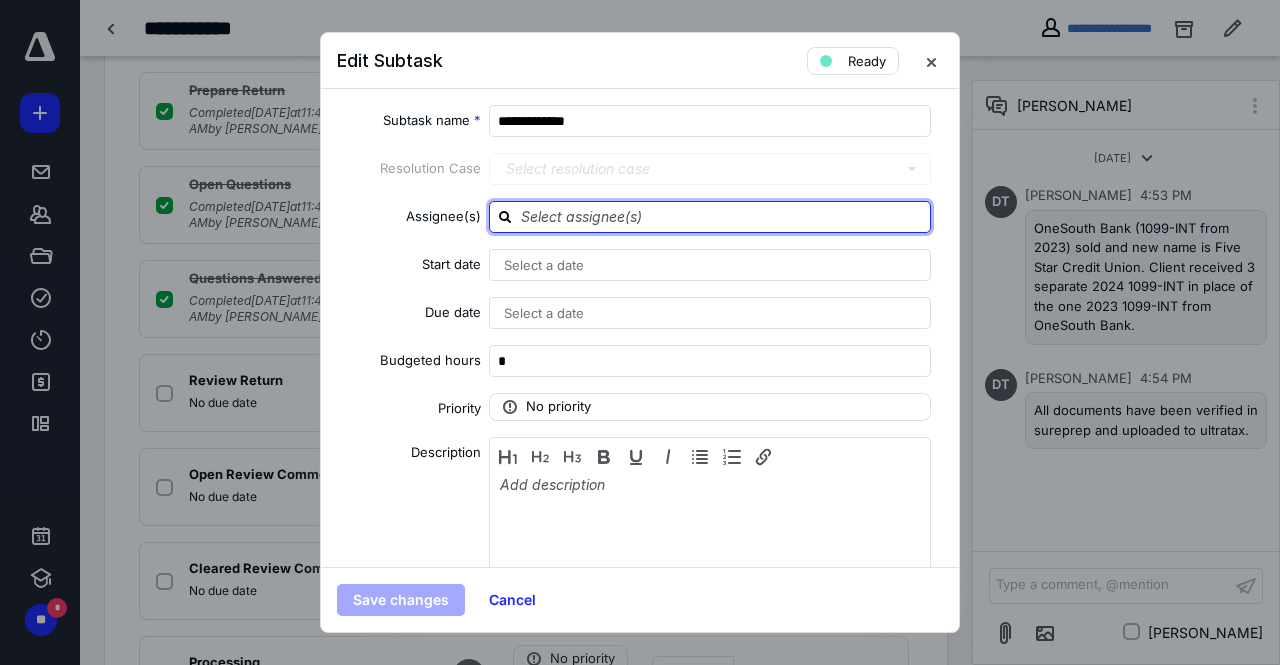 click at bounding box center (722, 216) 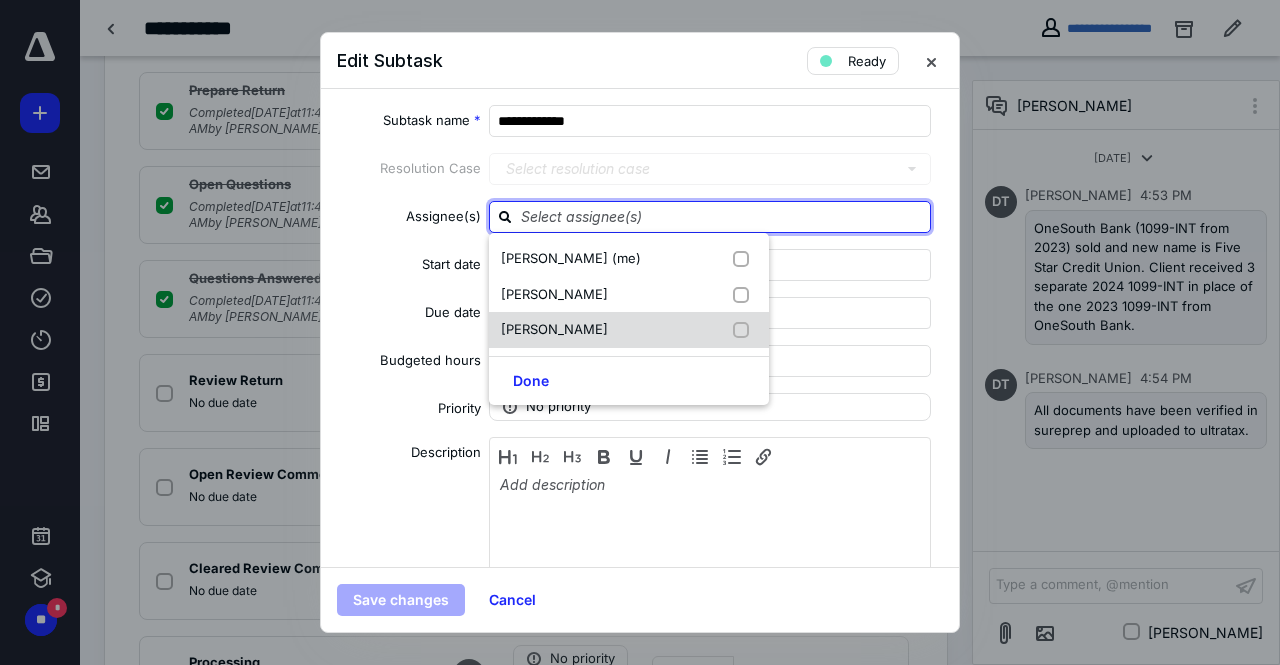 click on "Mark Rupolo" at bounding box center [629, 330] 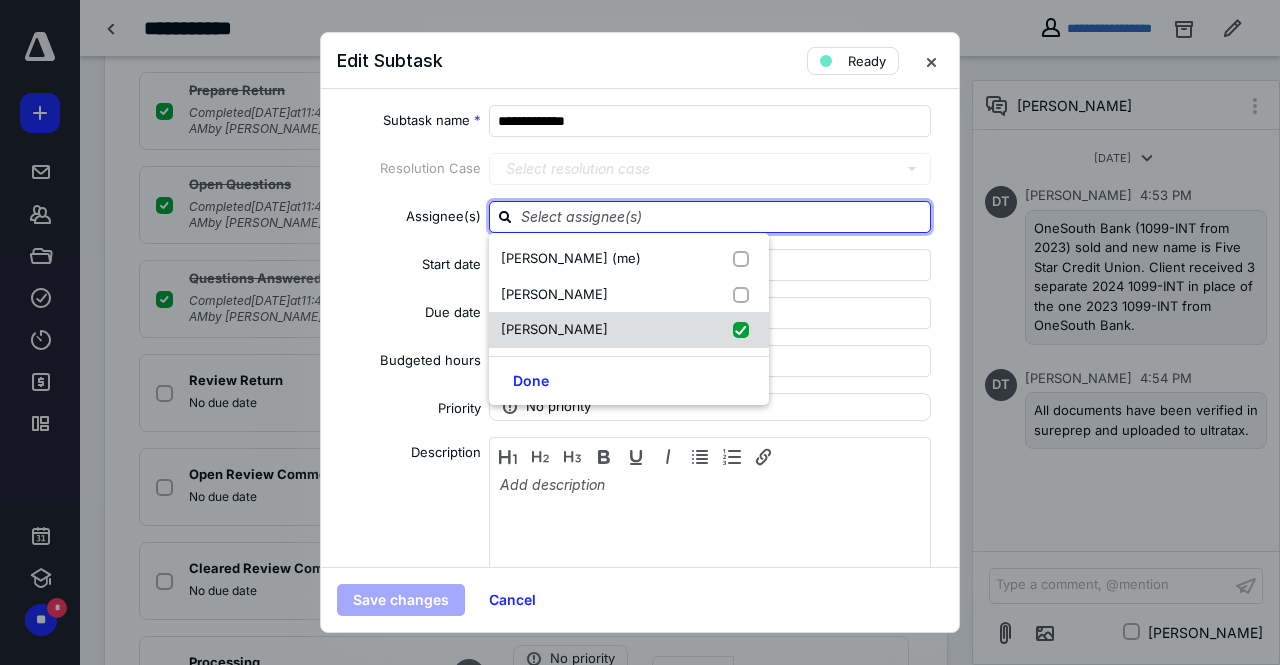 checkbox on "true" 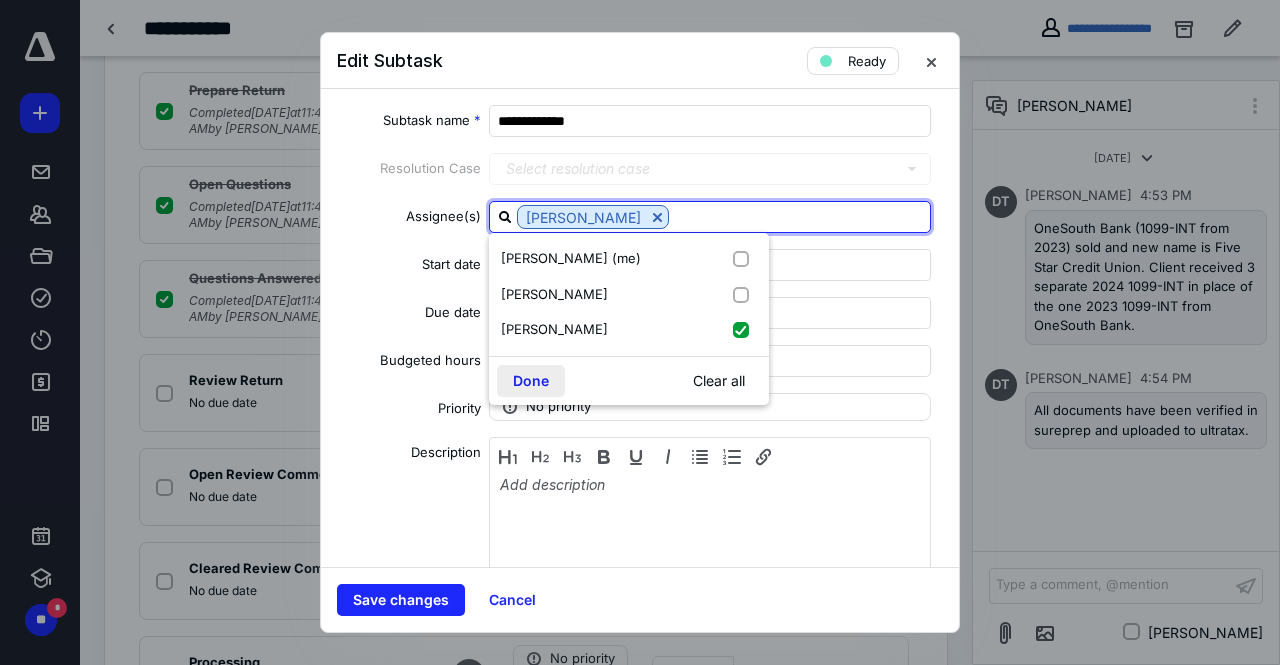 click on "Done" at bounding box center [531, 381] 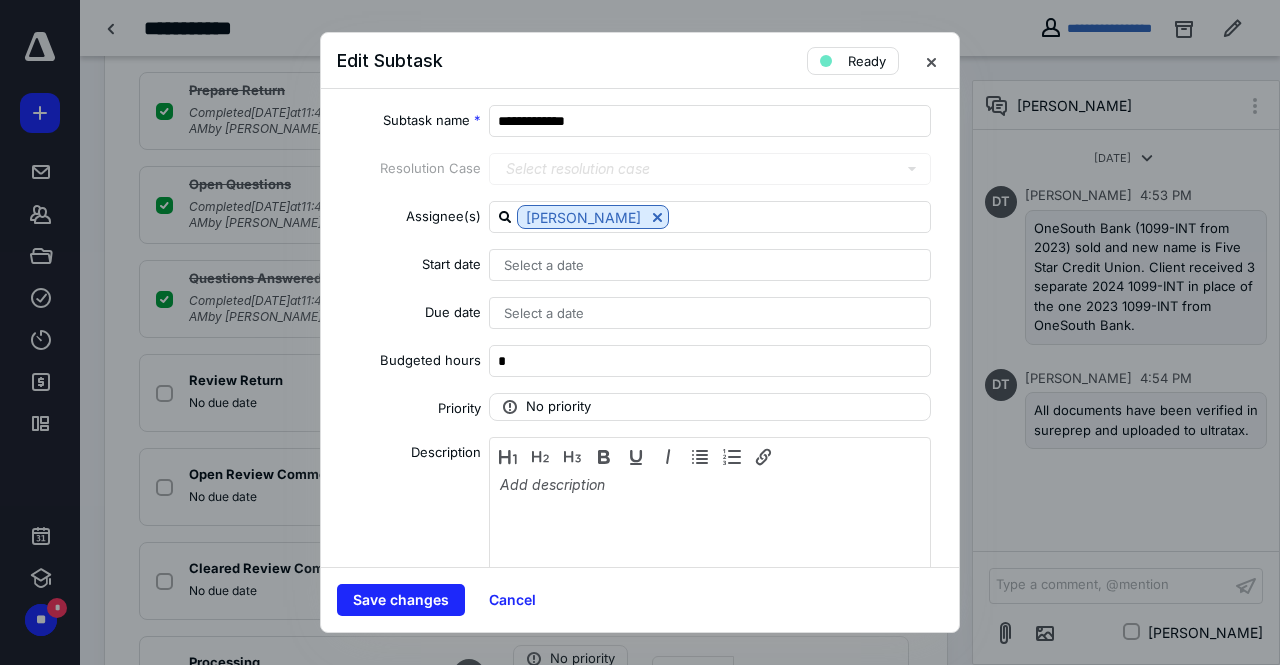 click on "Select a date" at bounding box center (544, 265) 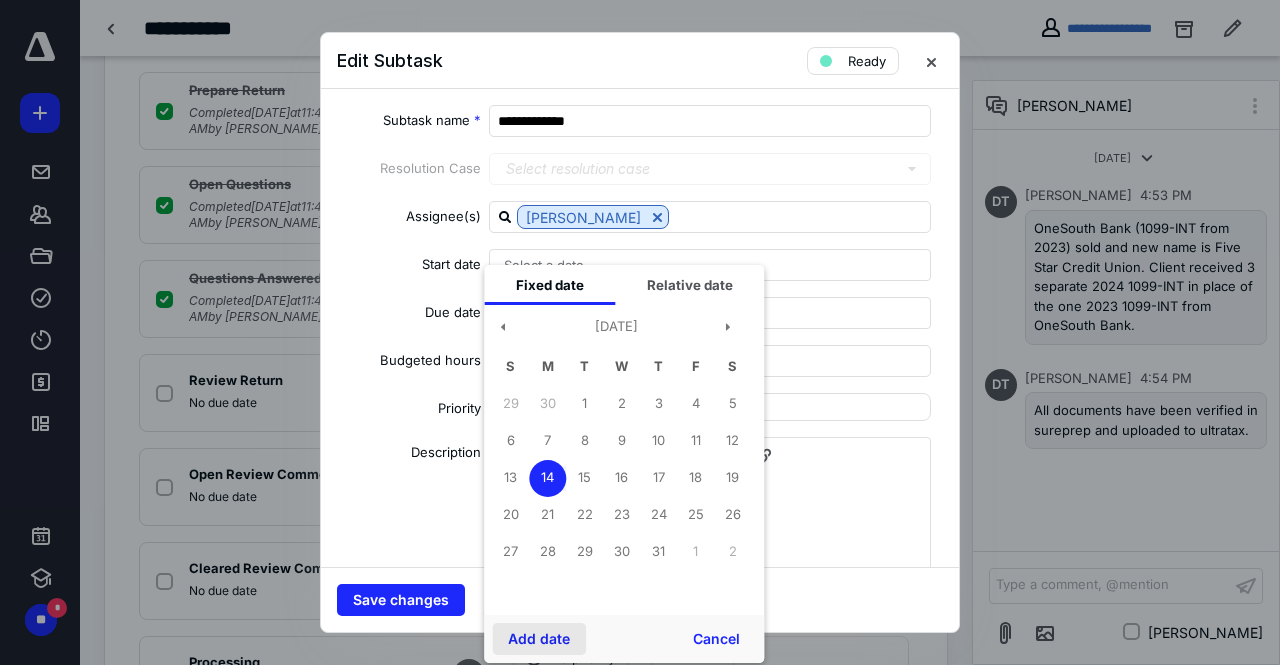 click on "Add date" at bounding box center [539, 639] 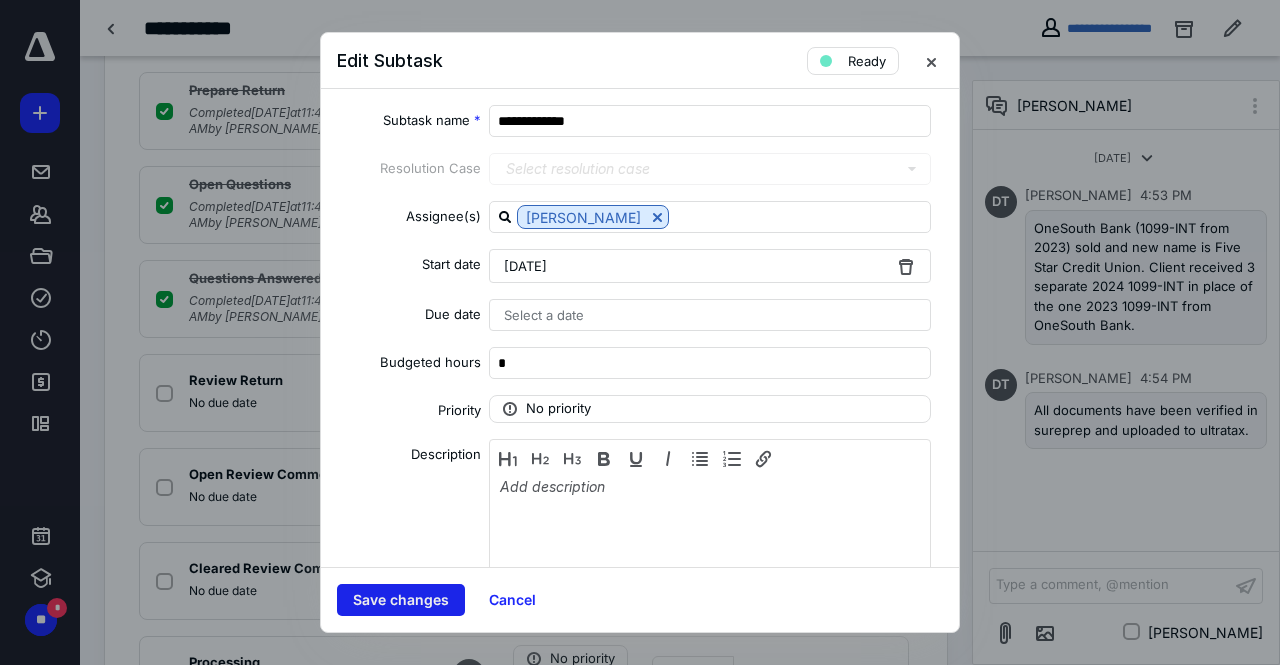 click on "Save changes" at bounding box center (401, 600) 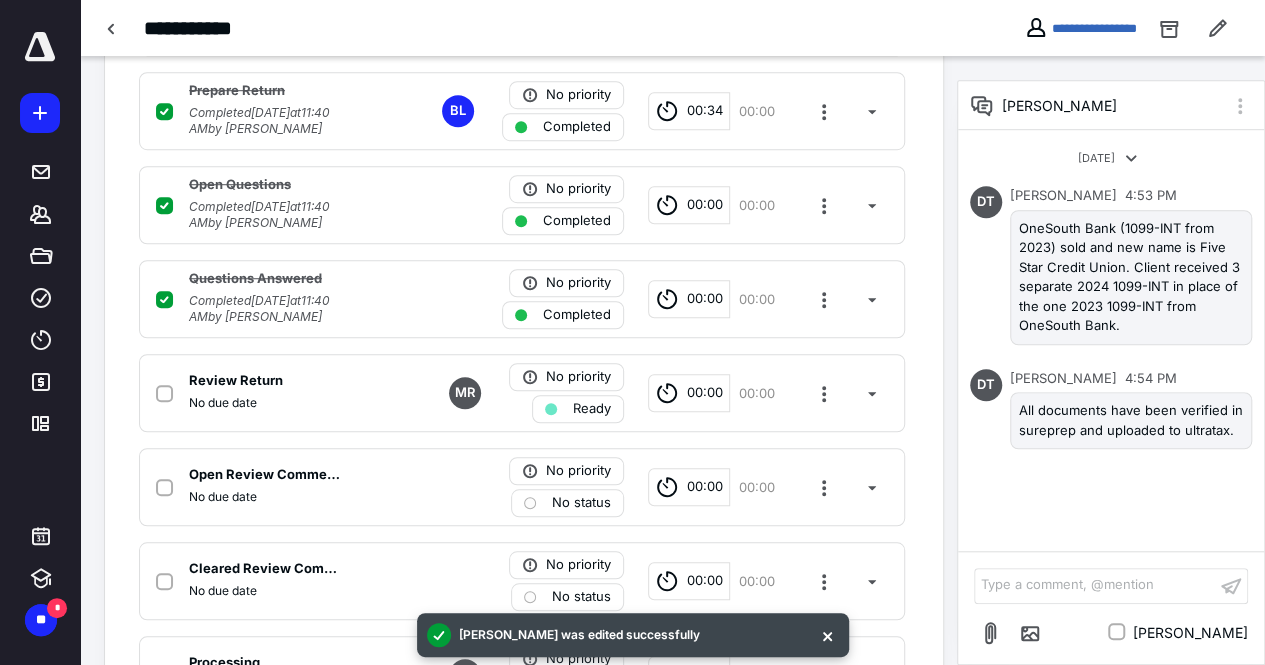 click on "**" at bounding box center [41, 620] 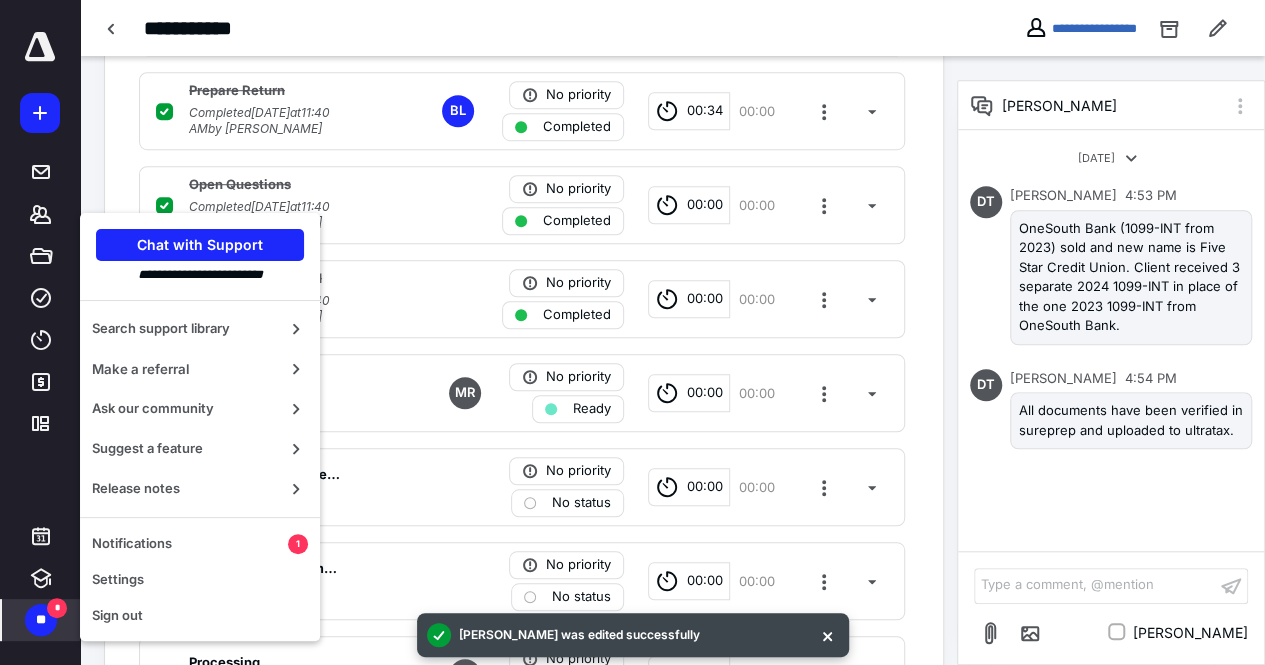 click at bounding box center [200, 513] 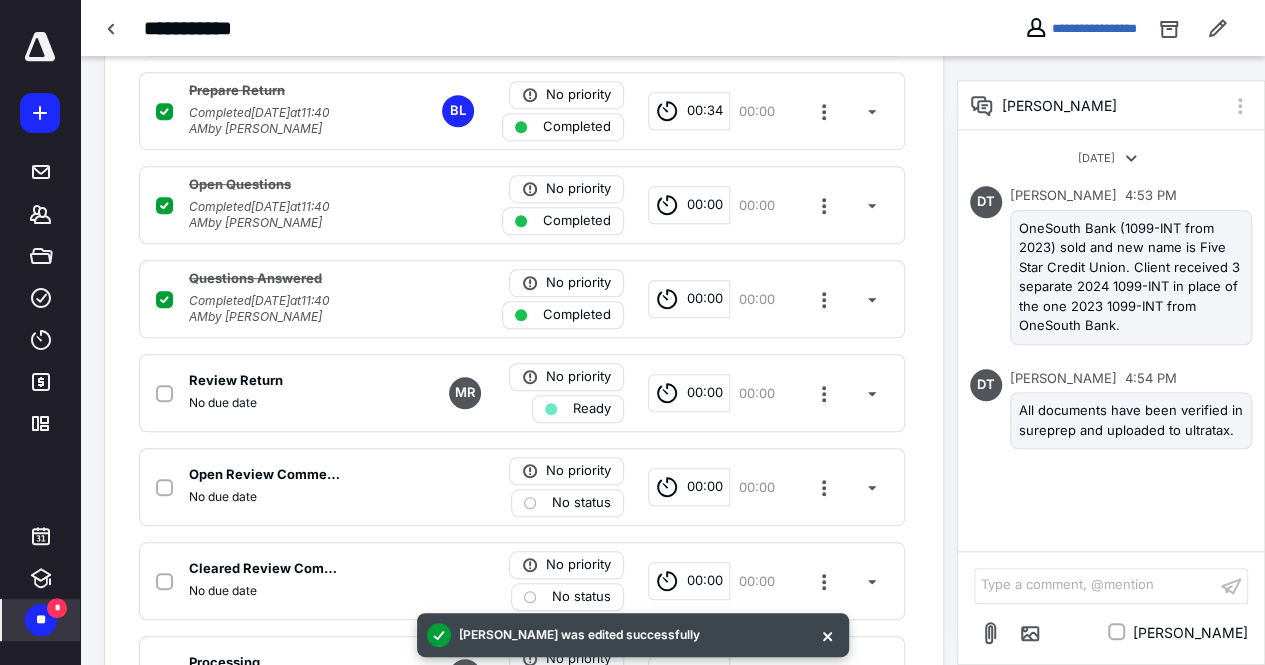click on "** *" at bounding box center (41, 620) 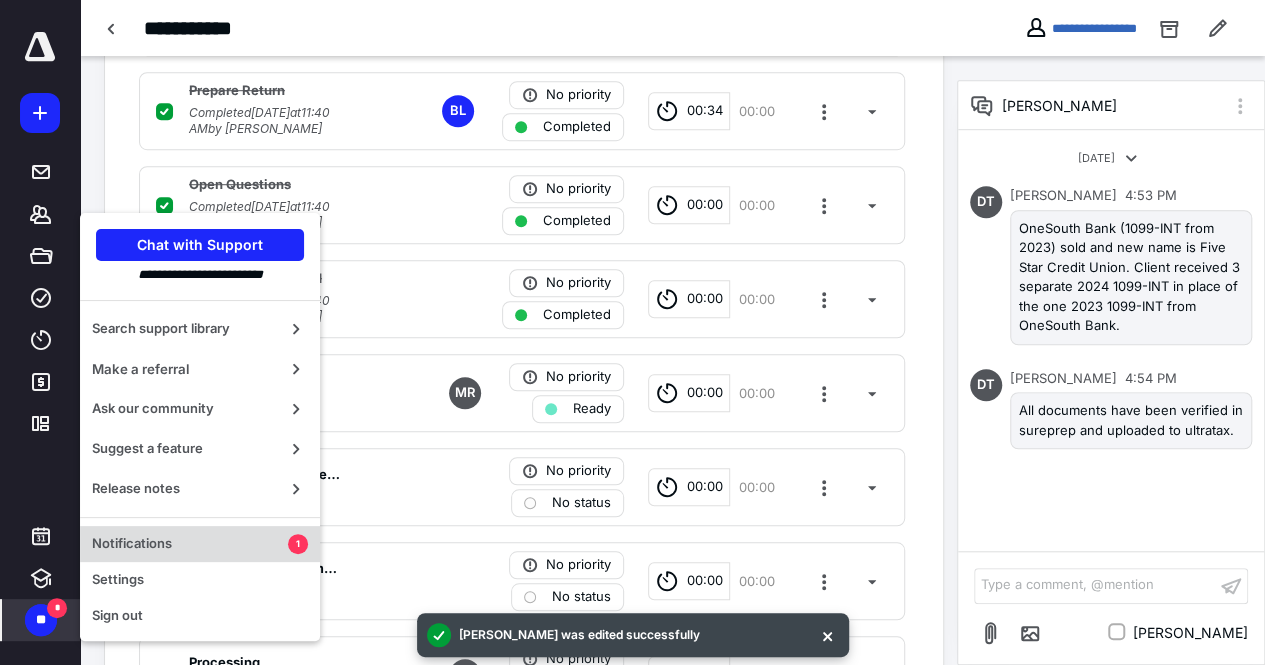 click on "Notifications" at bounding box center (190, 544) 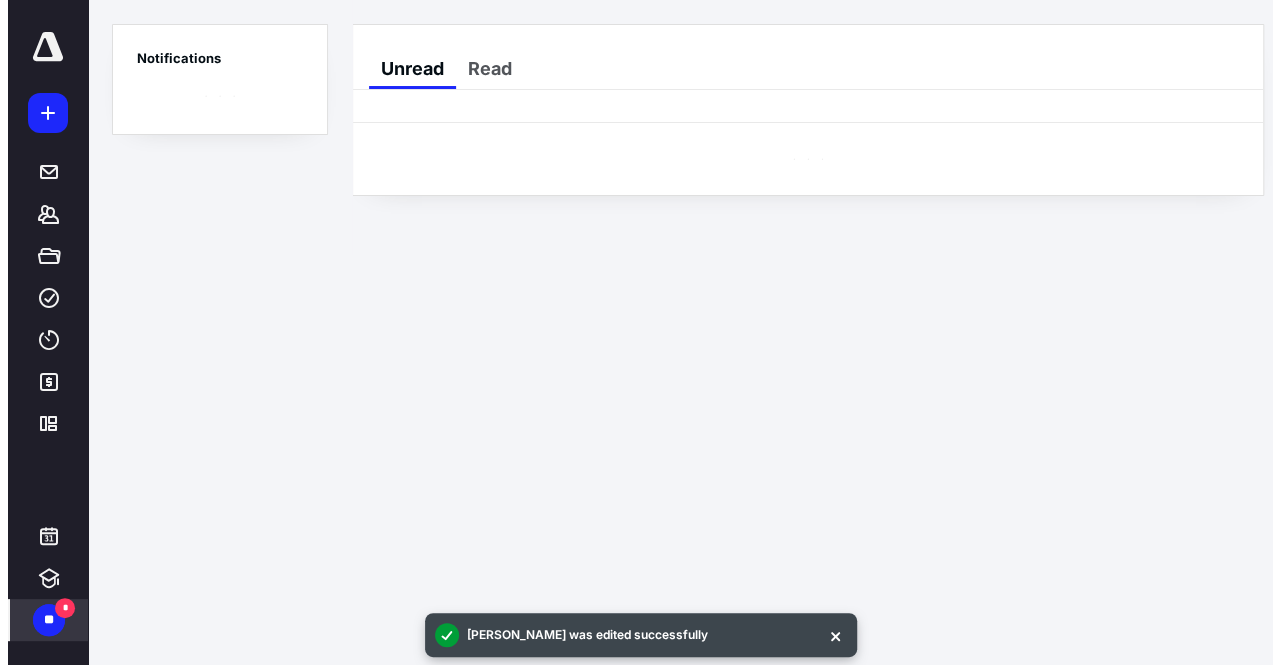 scroll, scrollTop: 0, scrollLeft: 0, axis: both 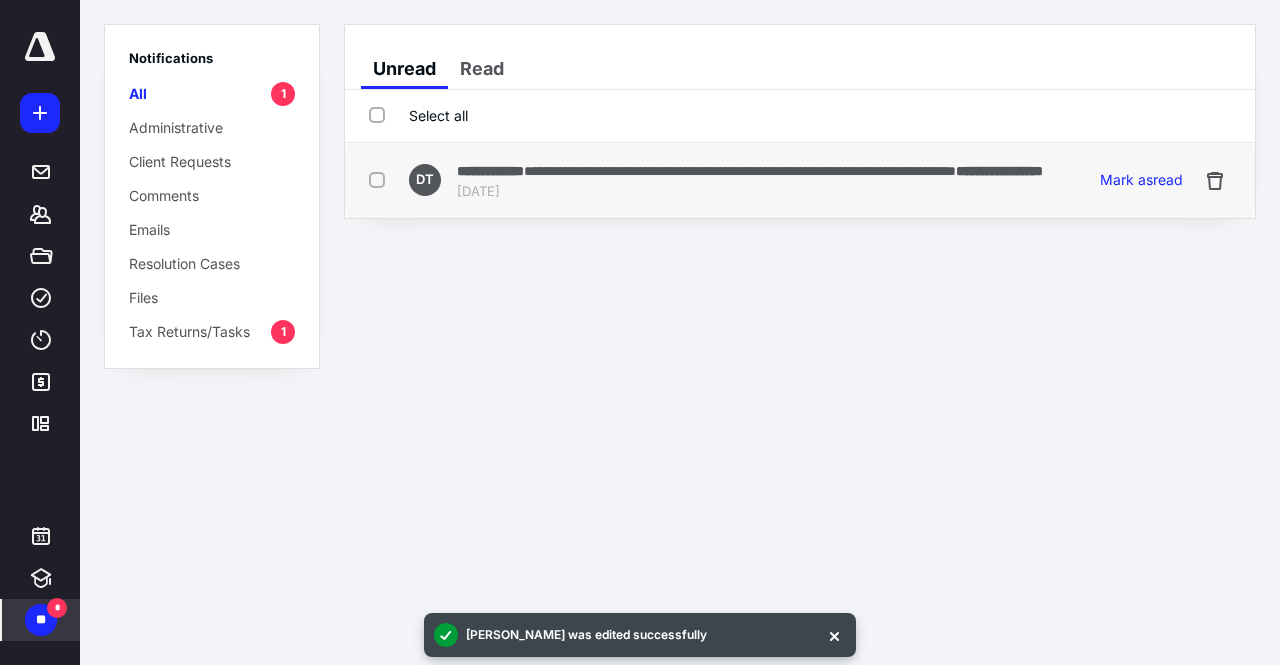 click on "**********" at bounding box center [750, 170] 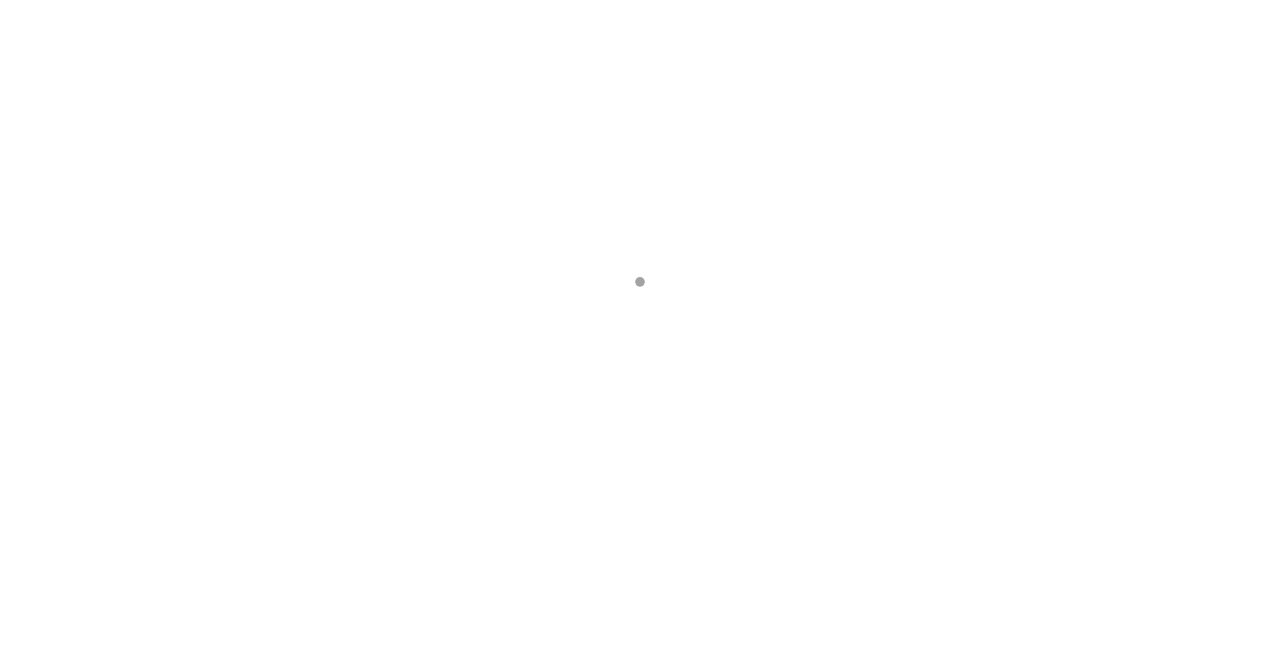 scroll, scrollTop: 0, scrollLeft: 0, axis: both 